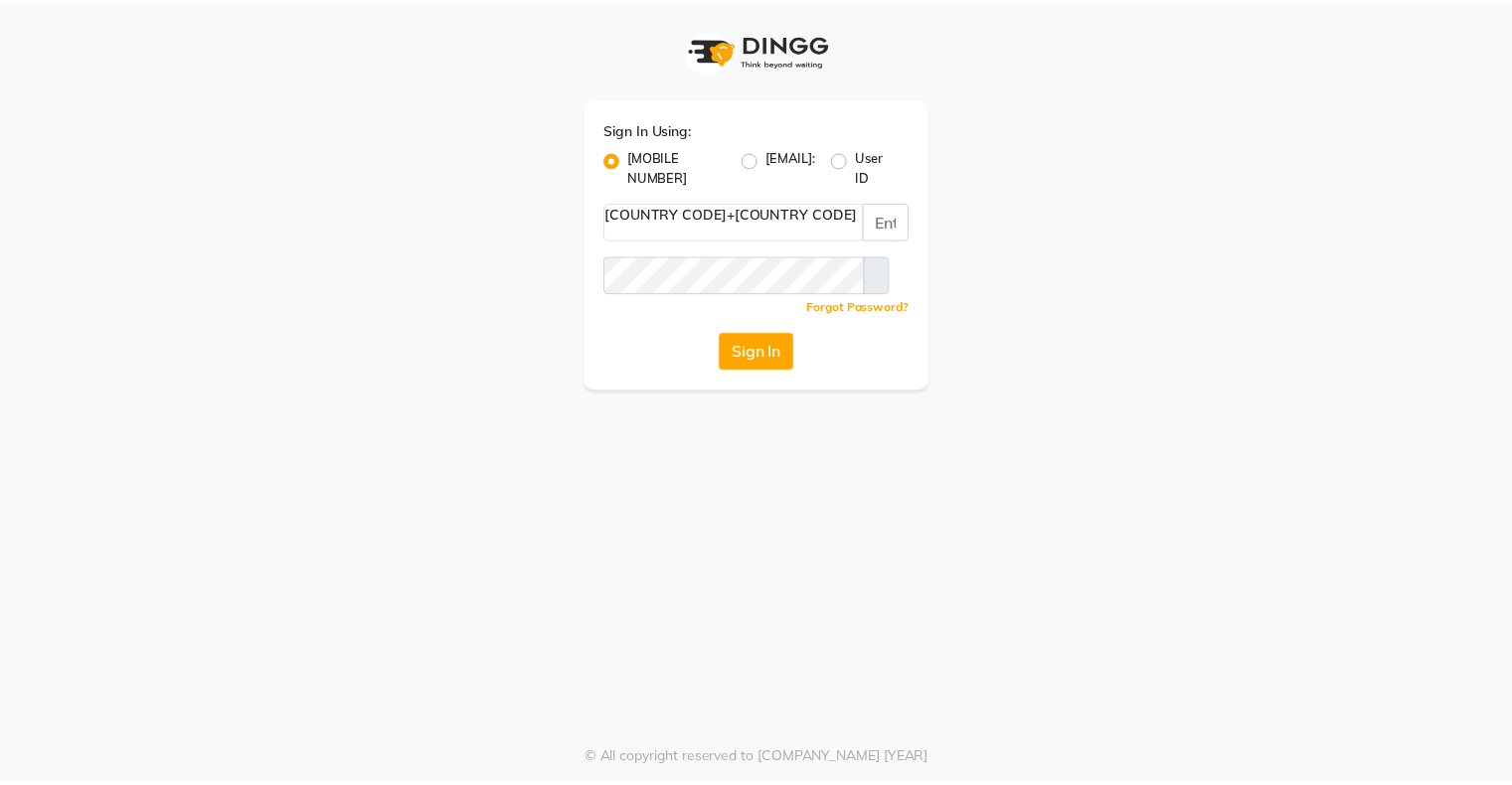 scroll, scrollTop: 0, scrollLeft: 0, axis: both 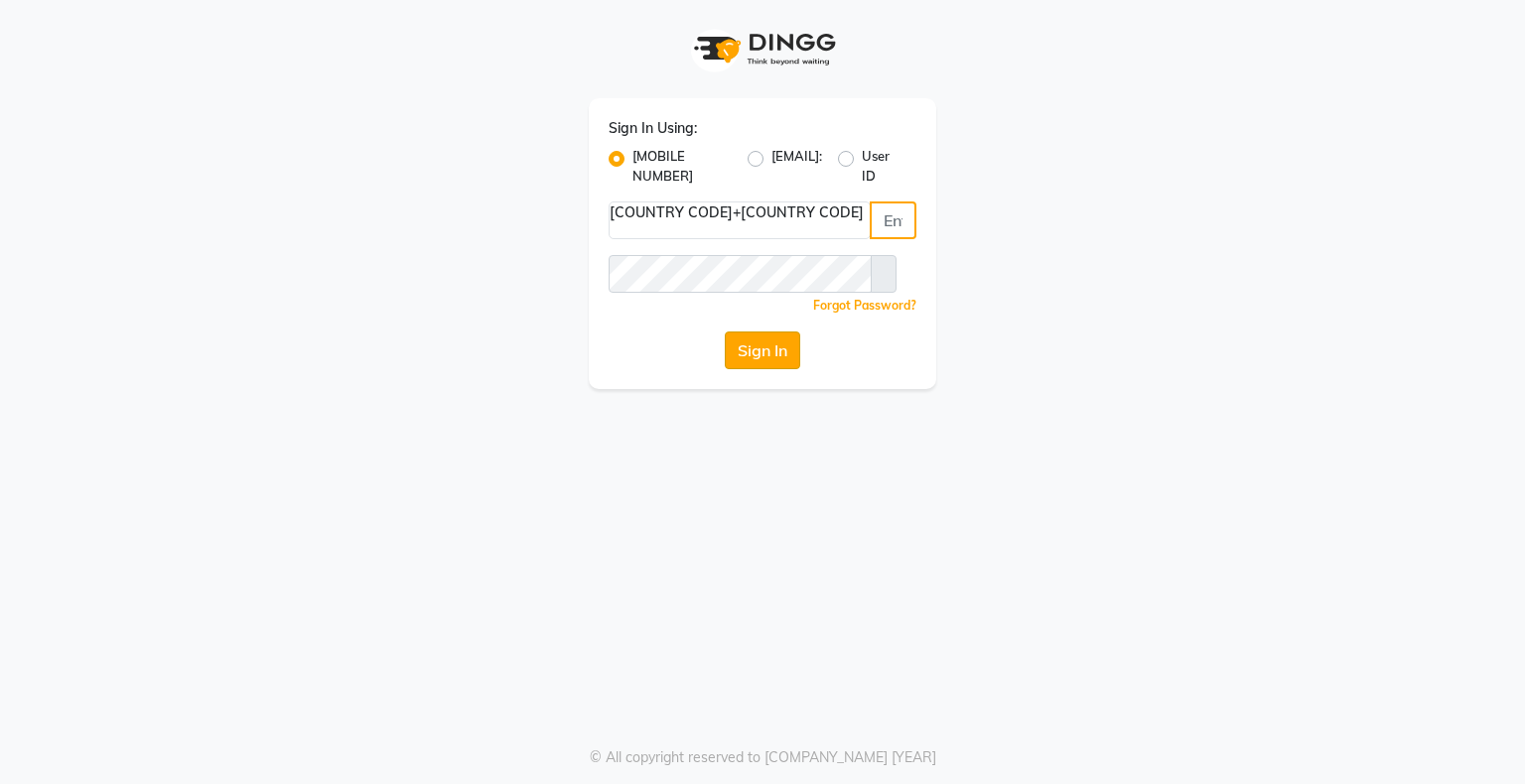 type on "[PHONE]" 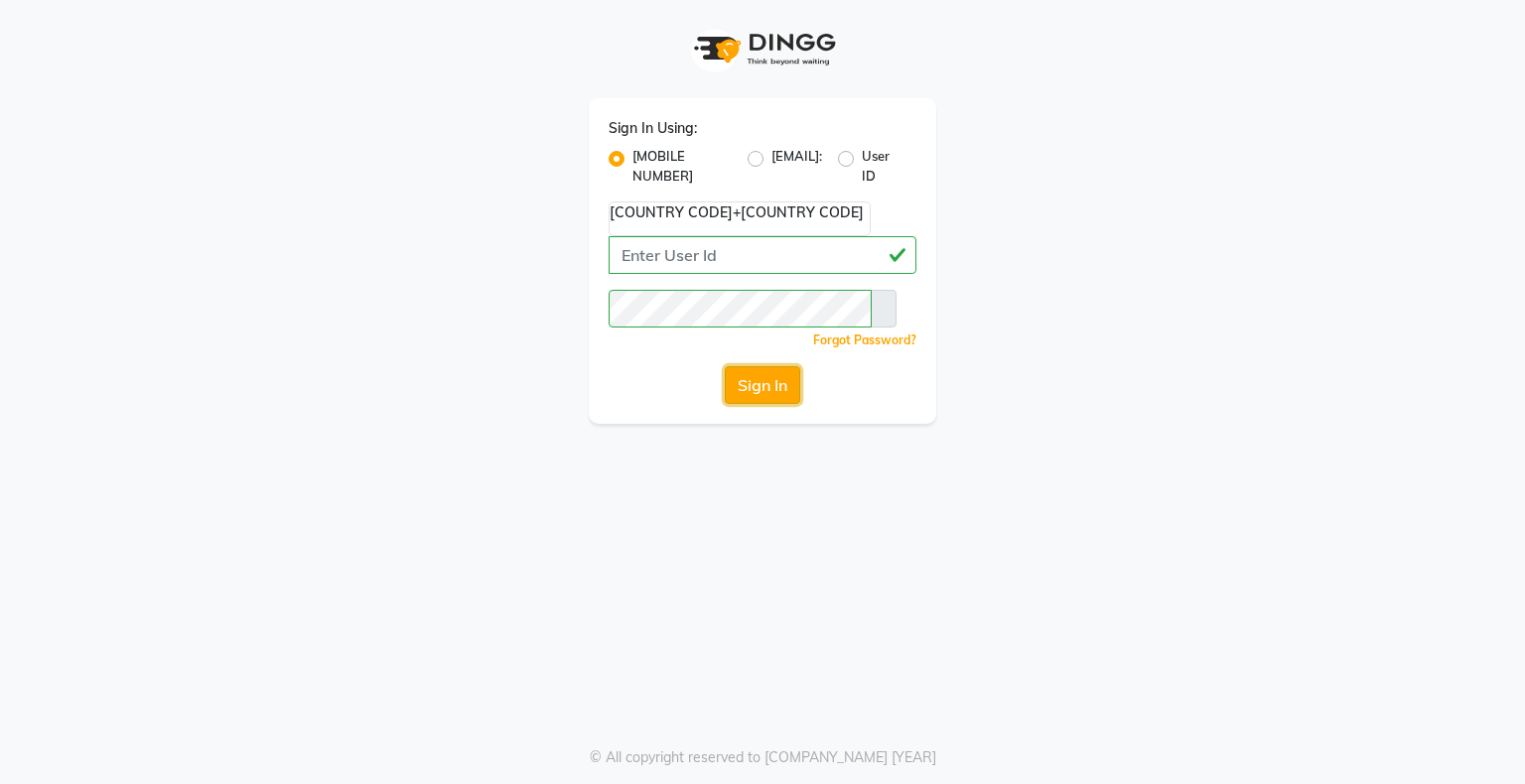 click on "Sign In" at bounding box center (762, 385) 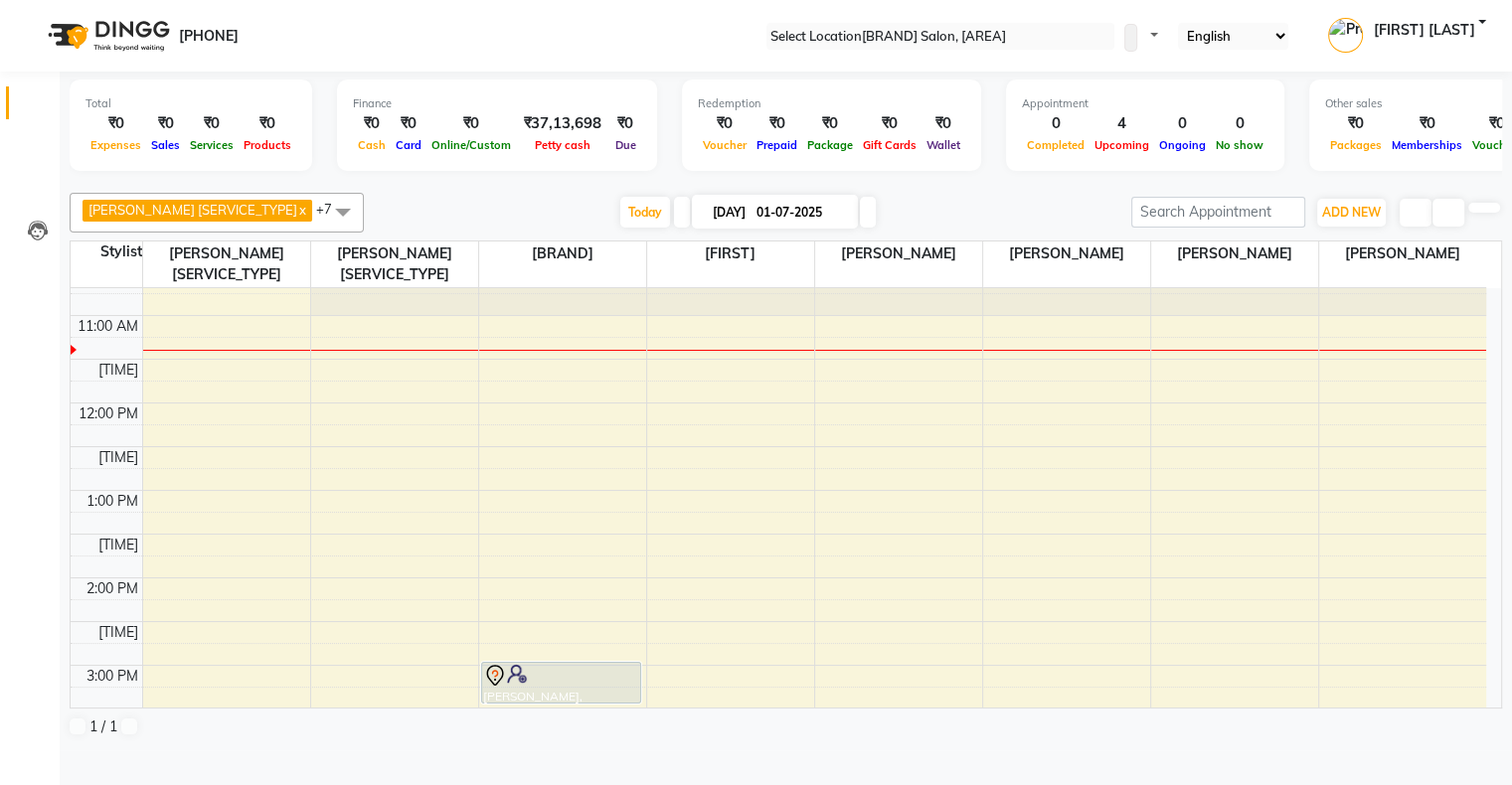 scroll, scrollTop: 199, scrollLeft: 0, axis: vertical 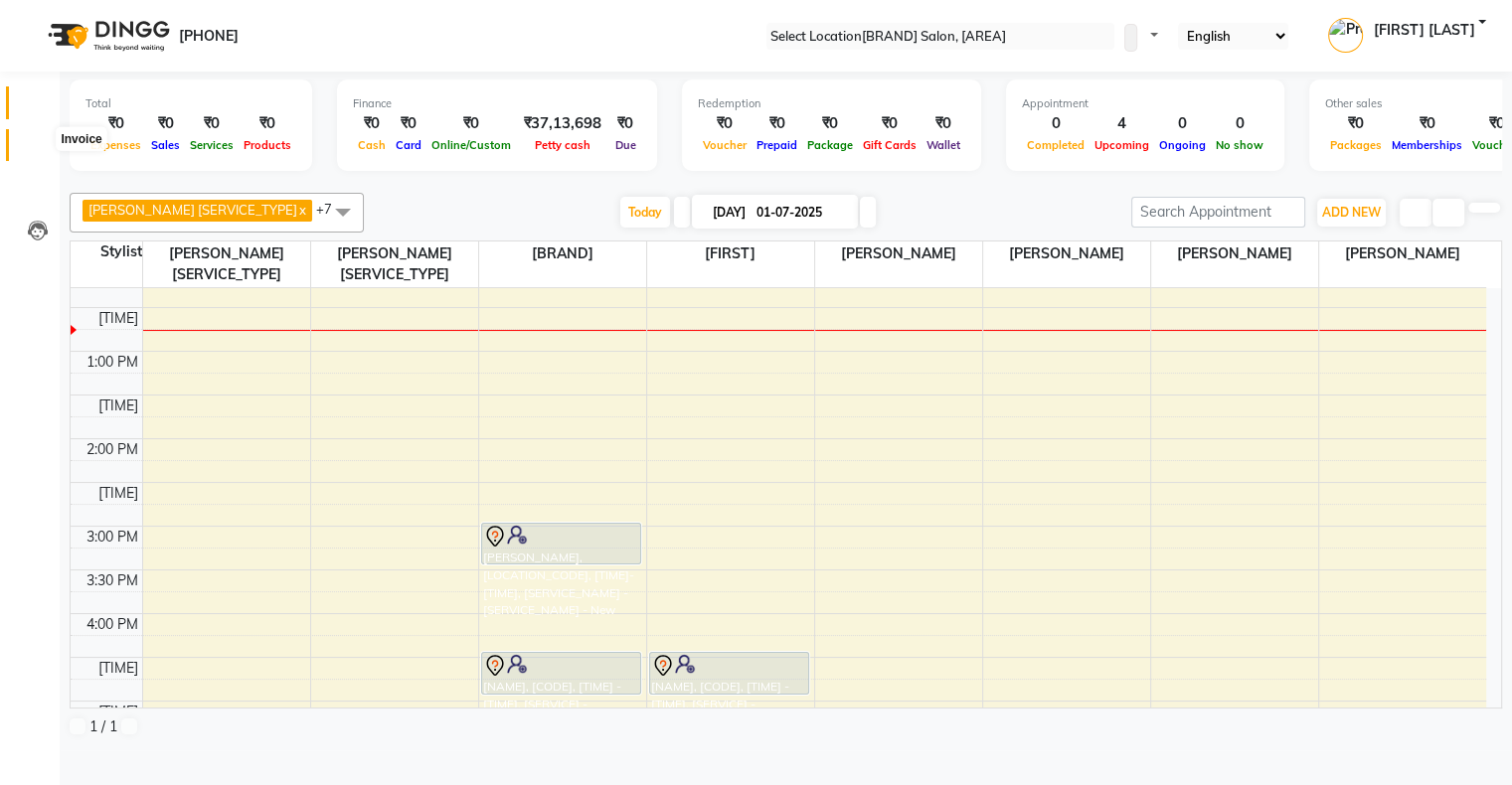 click at bounding box center [37, 150] 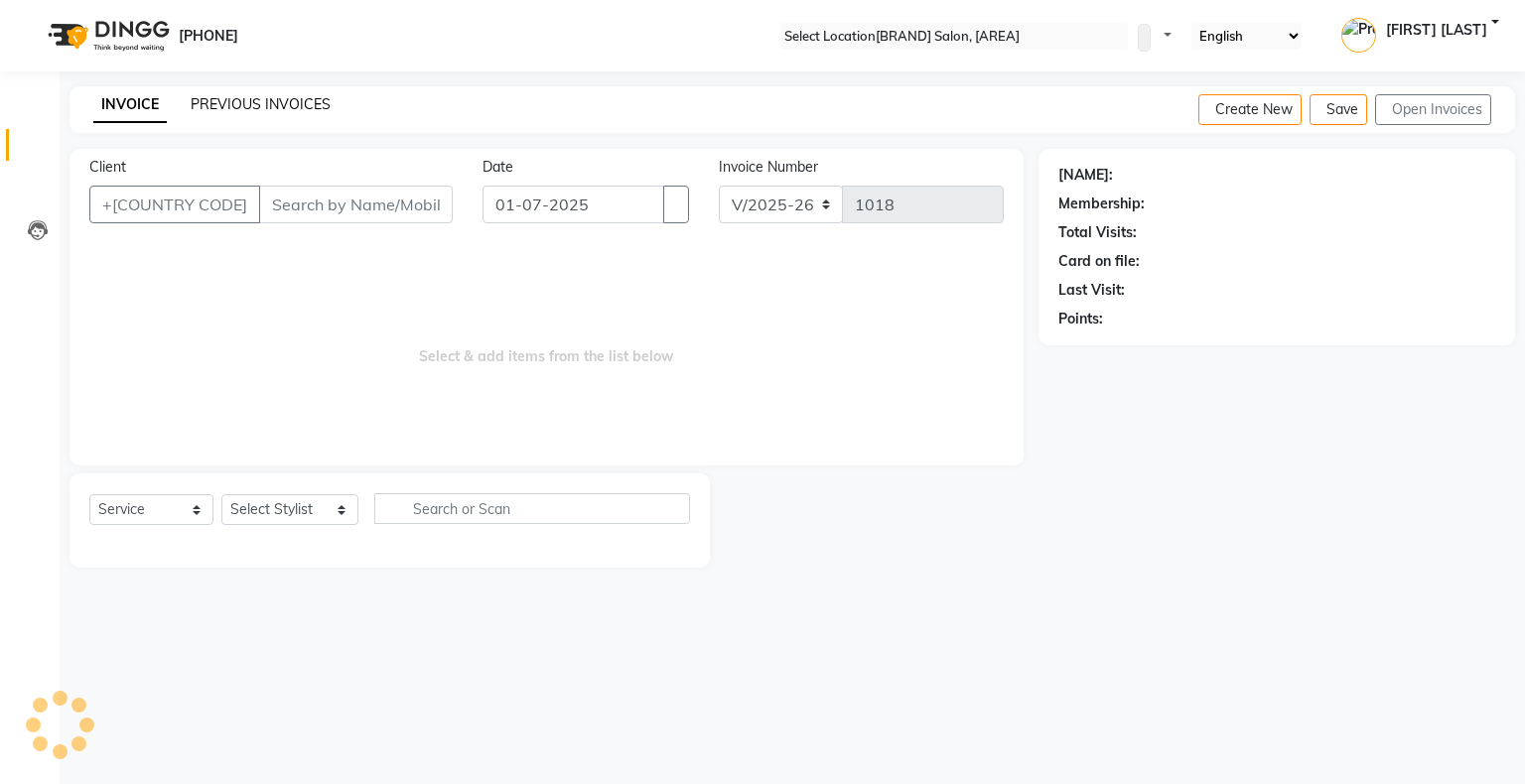 click on "PREVIOUS INVOICES" at bounding box center [260, 104] 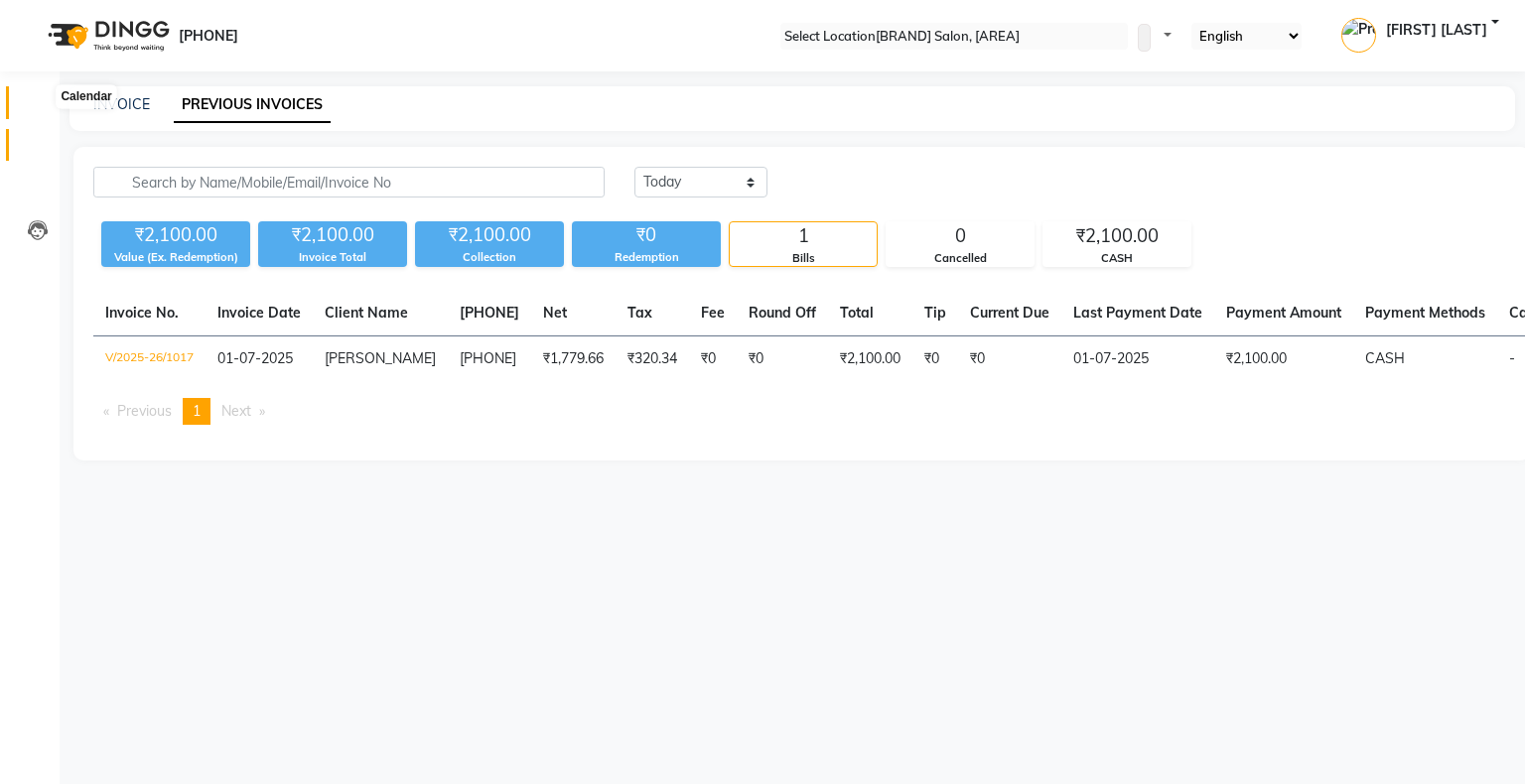click at bounding box center (38, 107) 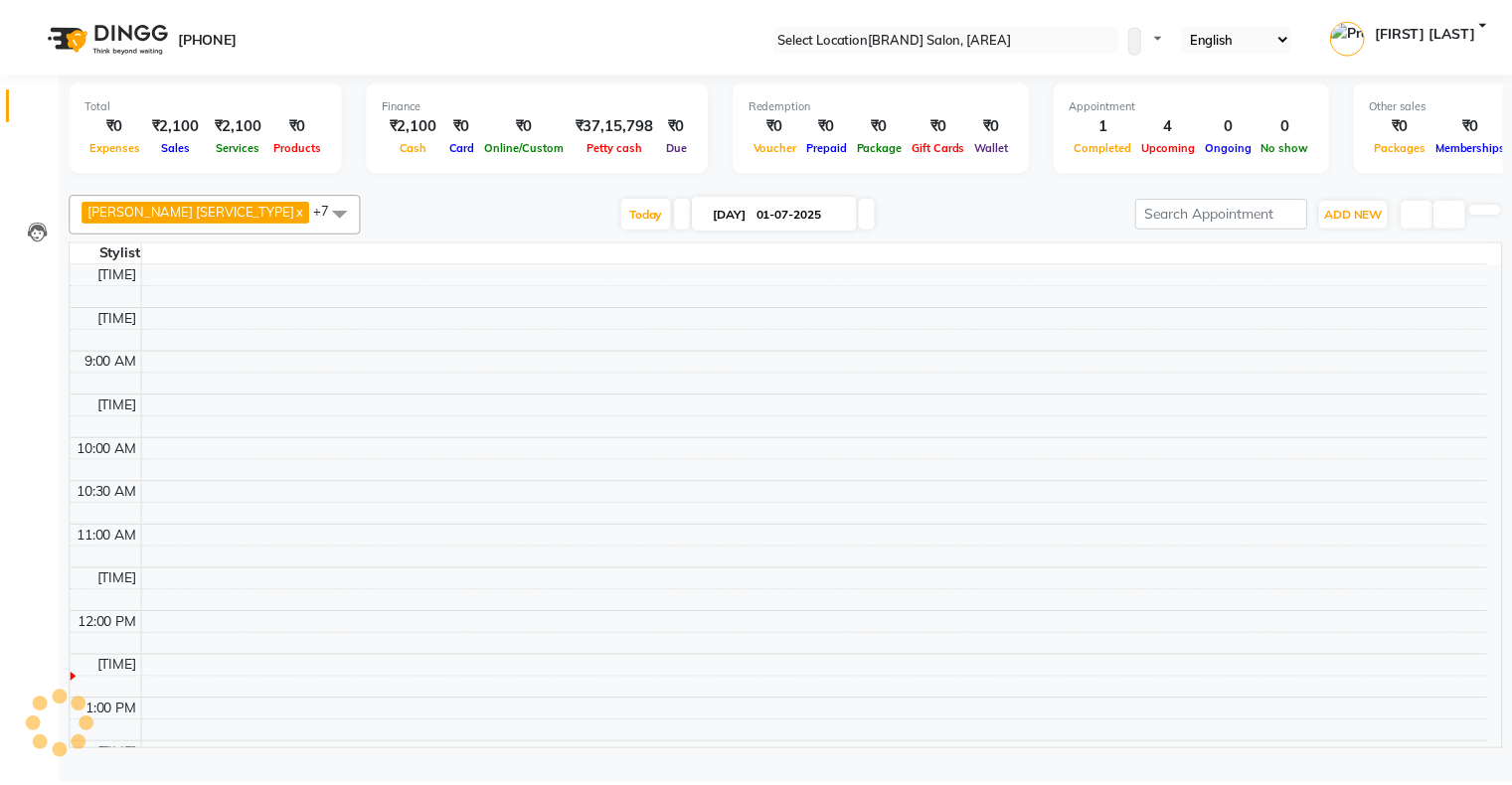 scroll, scrollTop: 0, scrollLeft: 0, axis: both 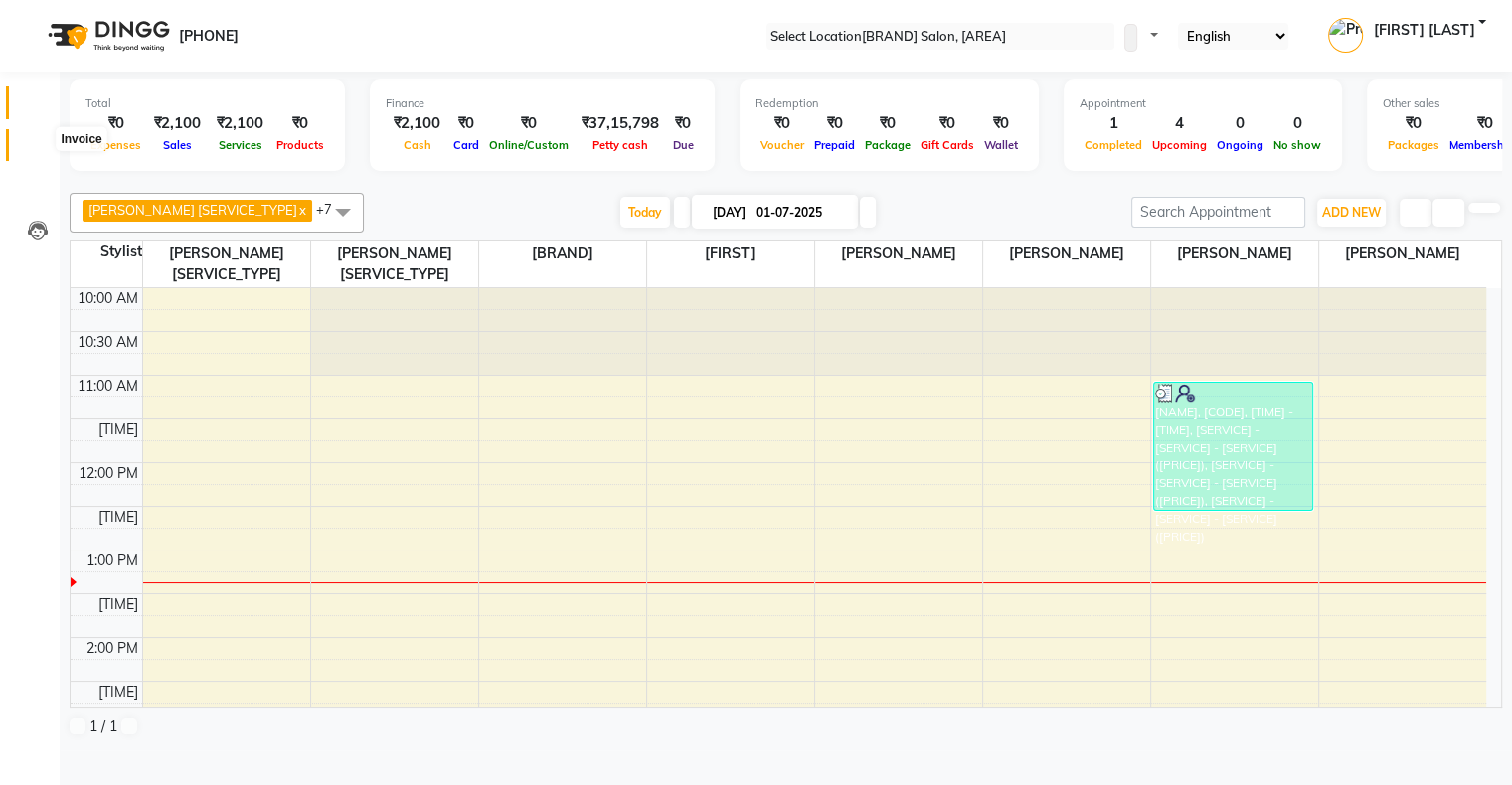 click at bounding box center [37, 150] 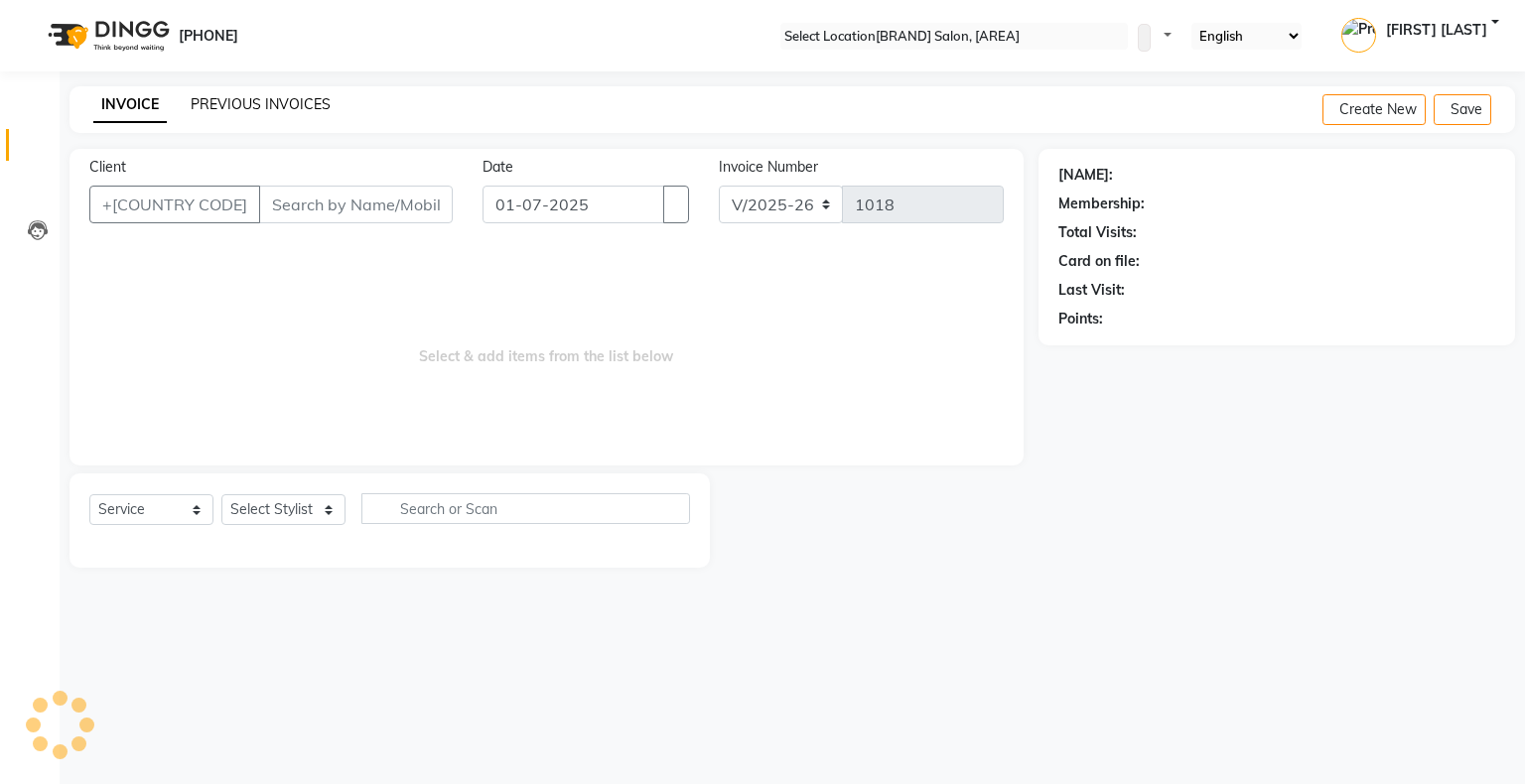 click on "PREVIOUS INVOICES" at bounding box center (260, 104) 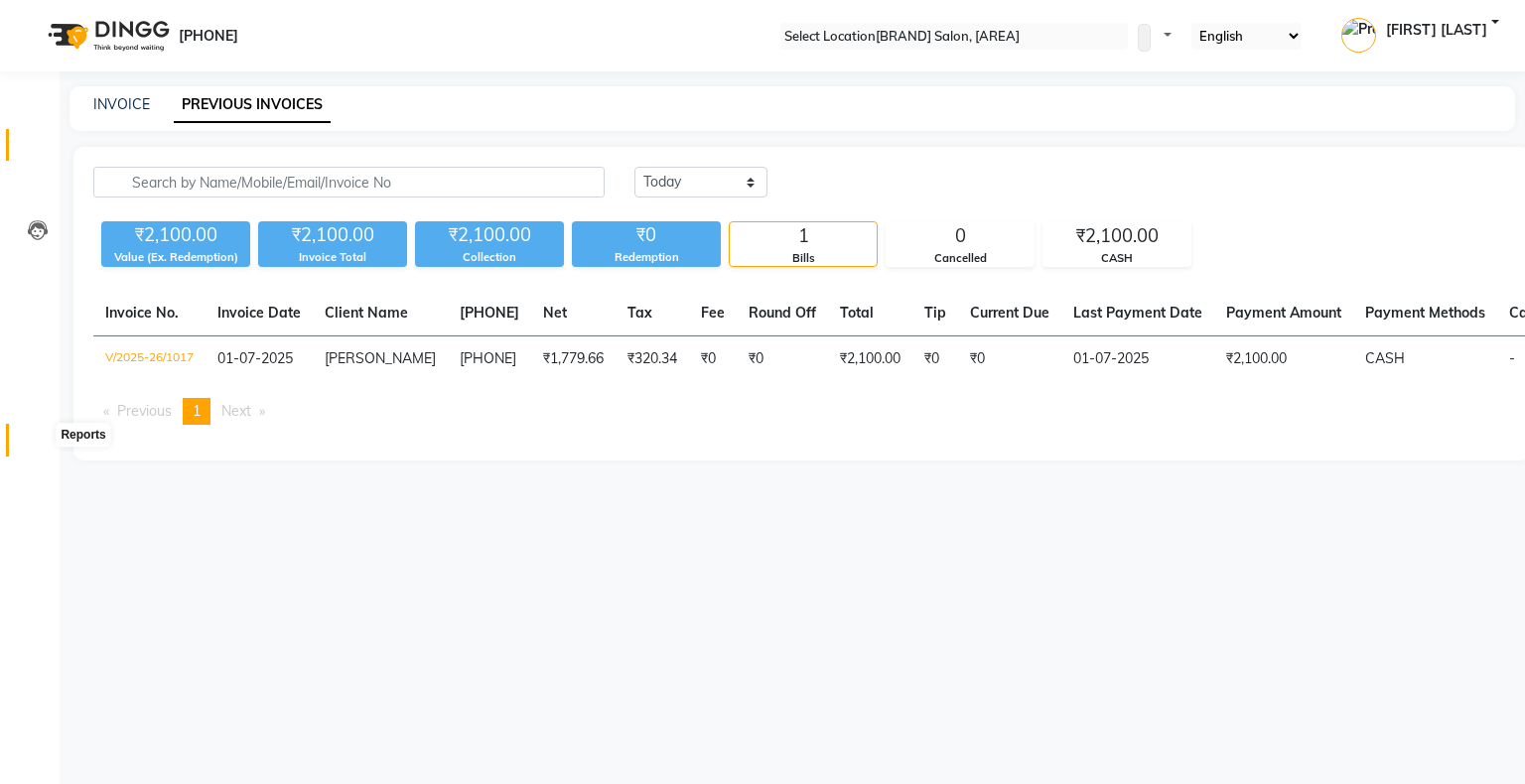 click at bounding box center (37, 445) 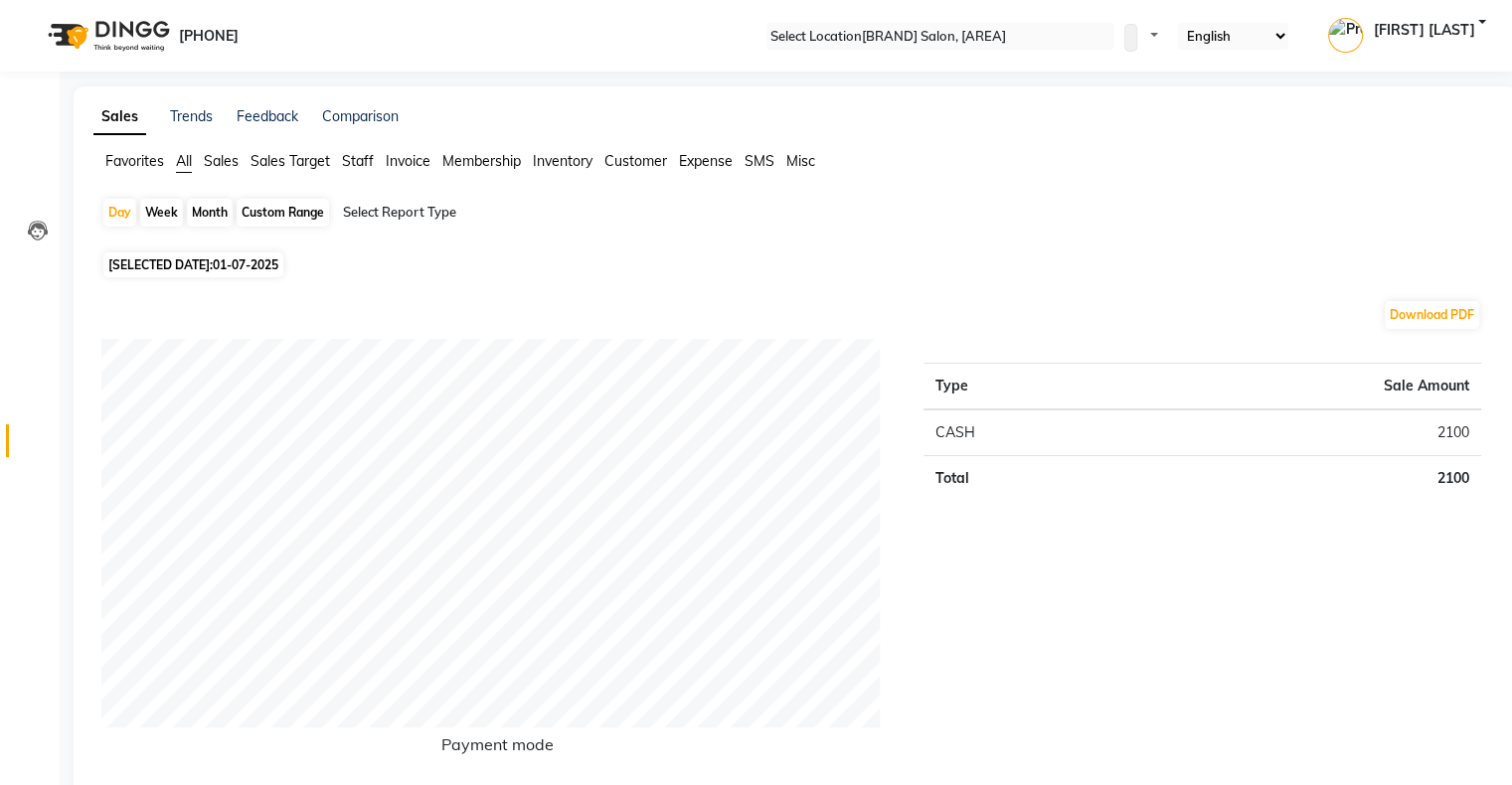 click at bounding box center [513, 213] 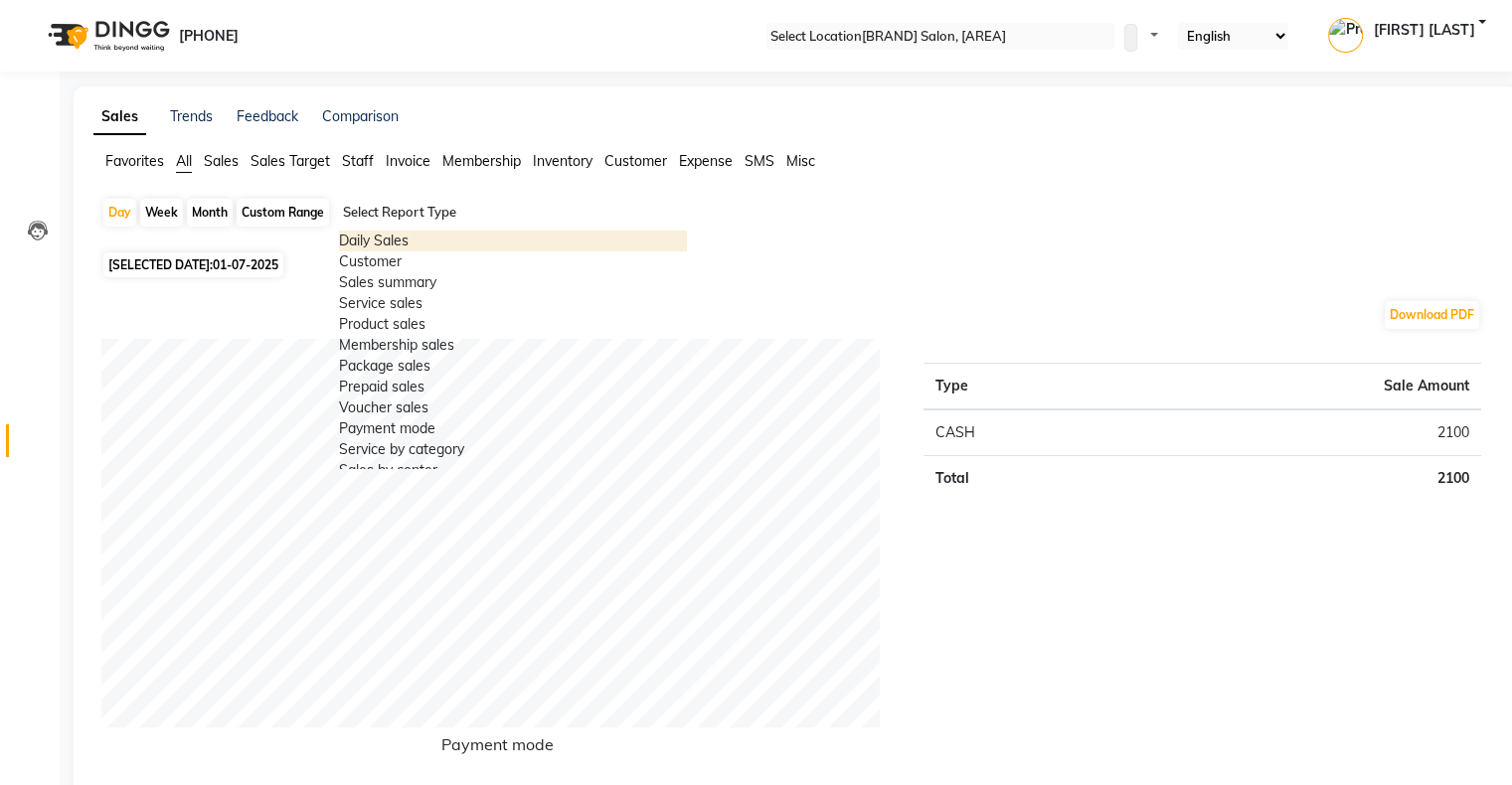 click at bounding box center (513, 213) 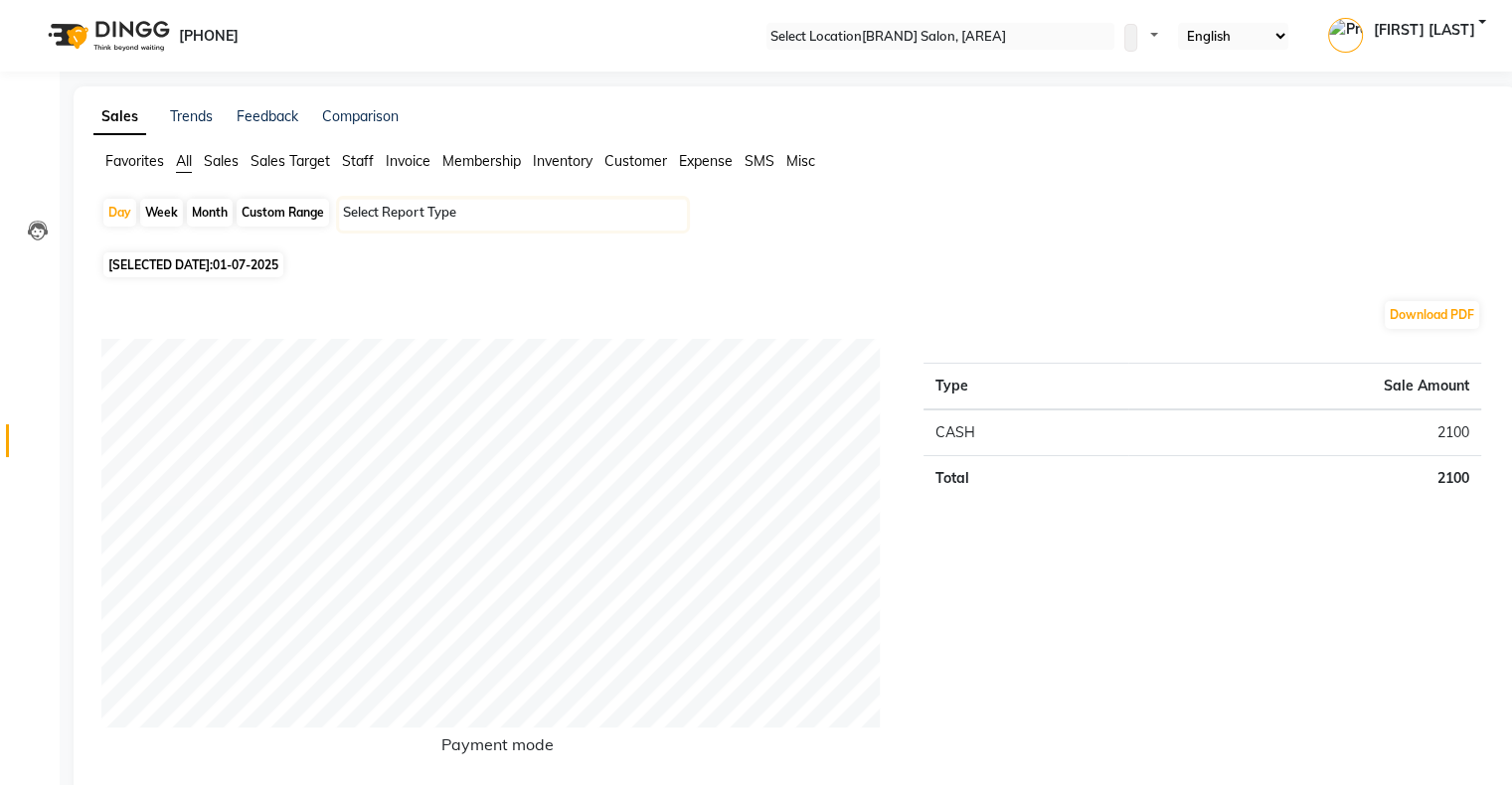 click at bounding box center [683, 221] 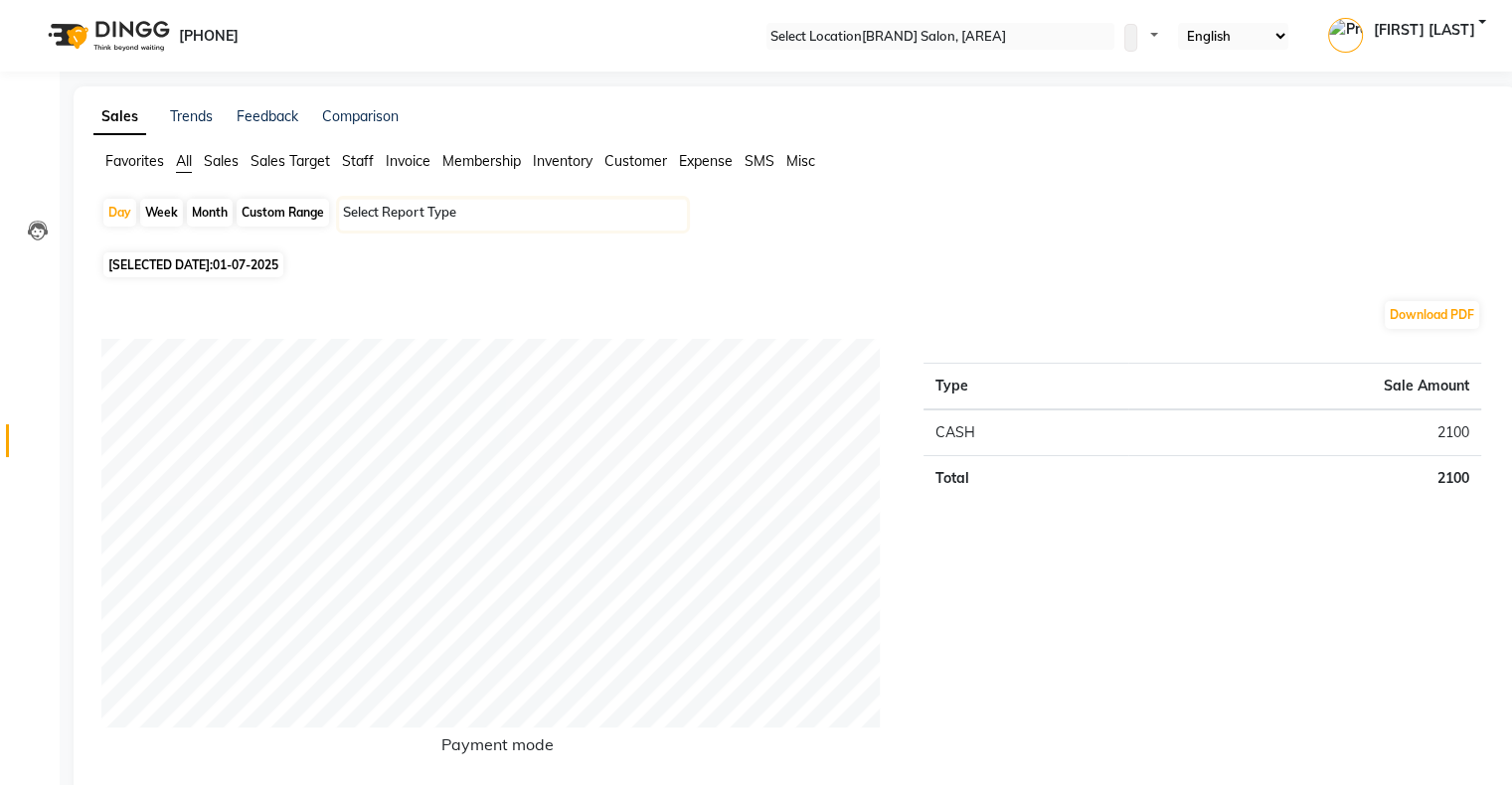 click at bounding box center (683, 221) 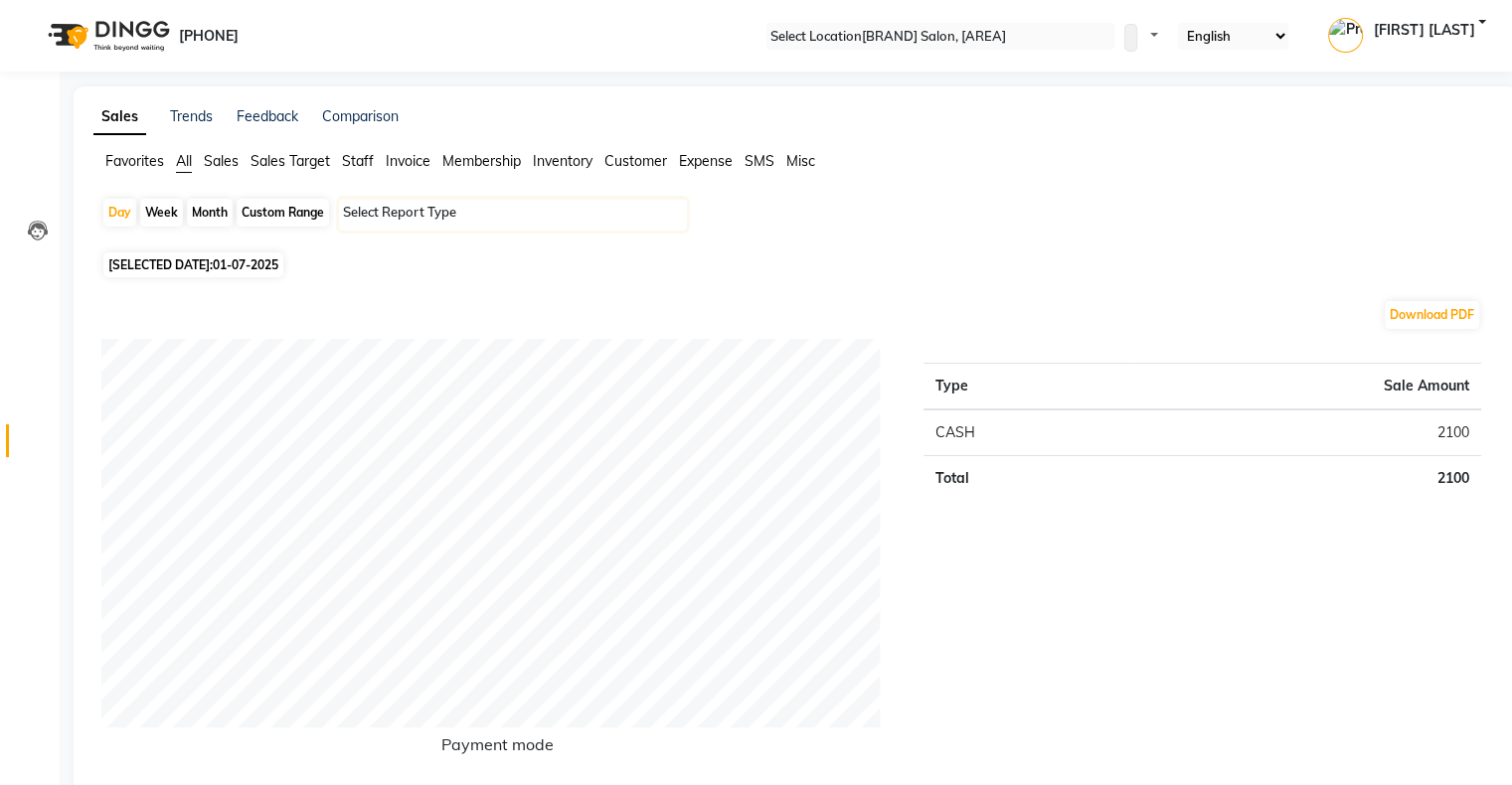 click on "Custom Range" at bounding box center [282, 213] 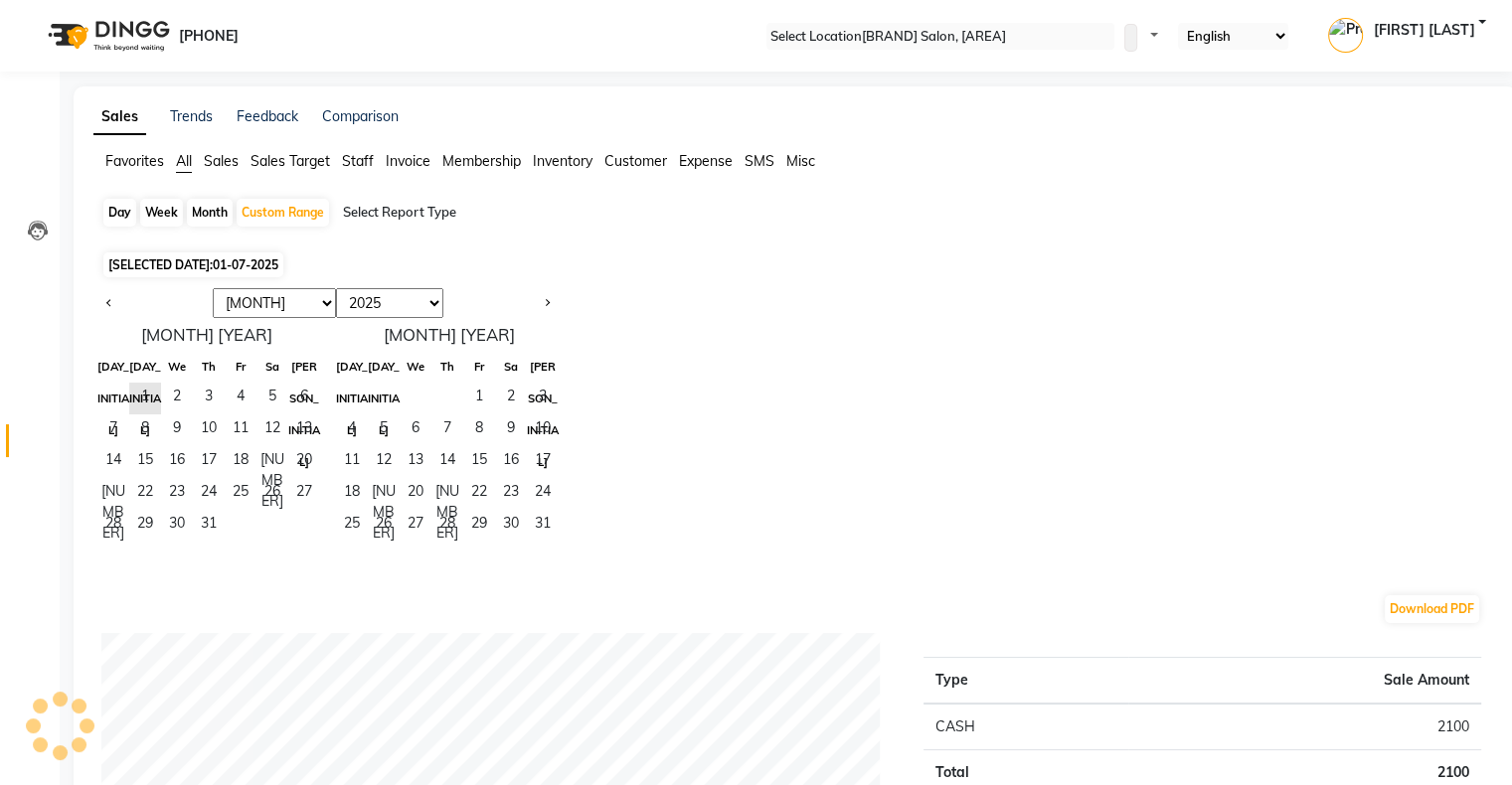 click on "Month" at bounding box center (210, 213) 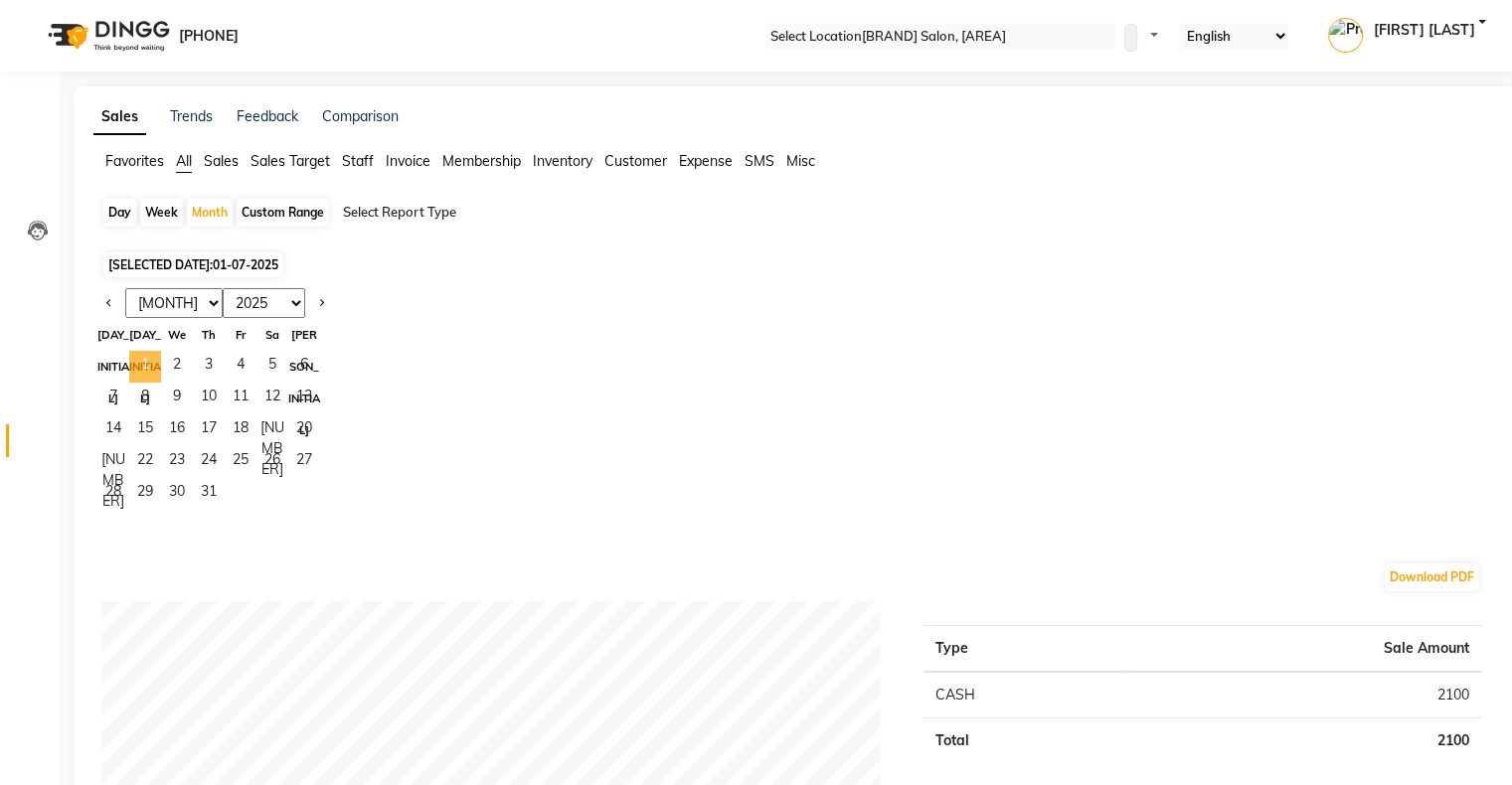 click on "1" at bounding box center [145, 367] 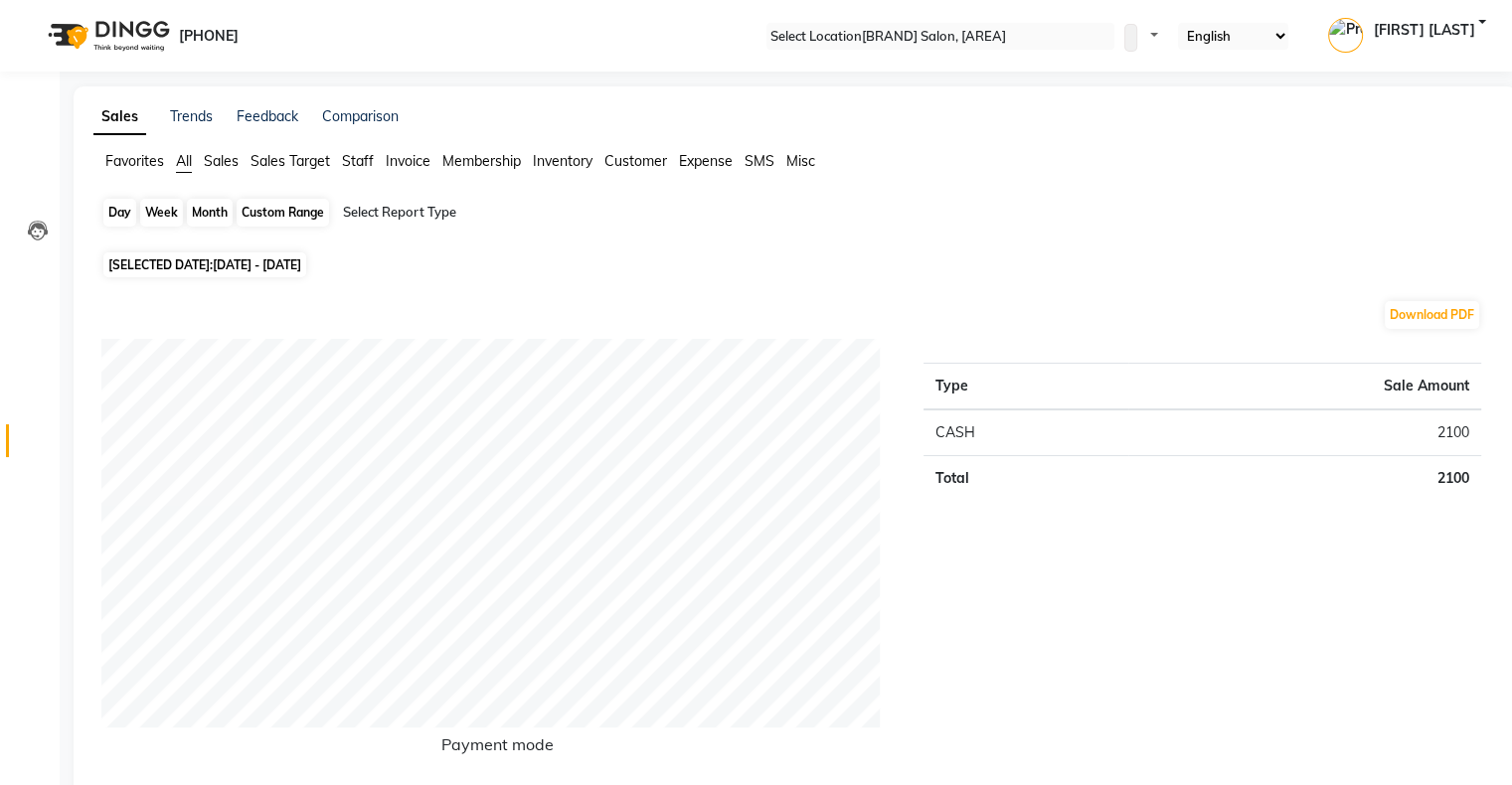 click on "Month" at bounding box center [210, 213] 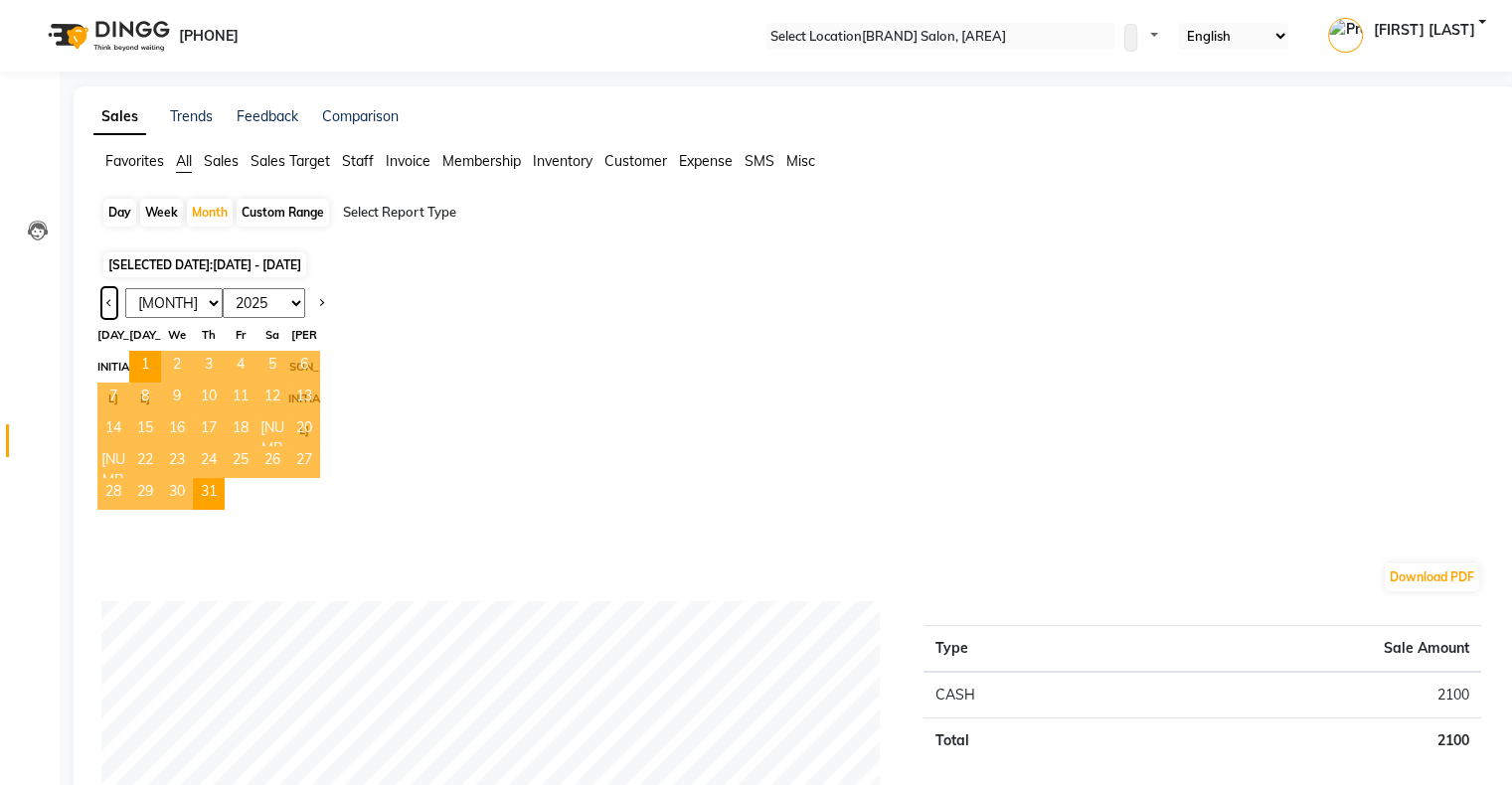 click at bounding box center [109, 301] 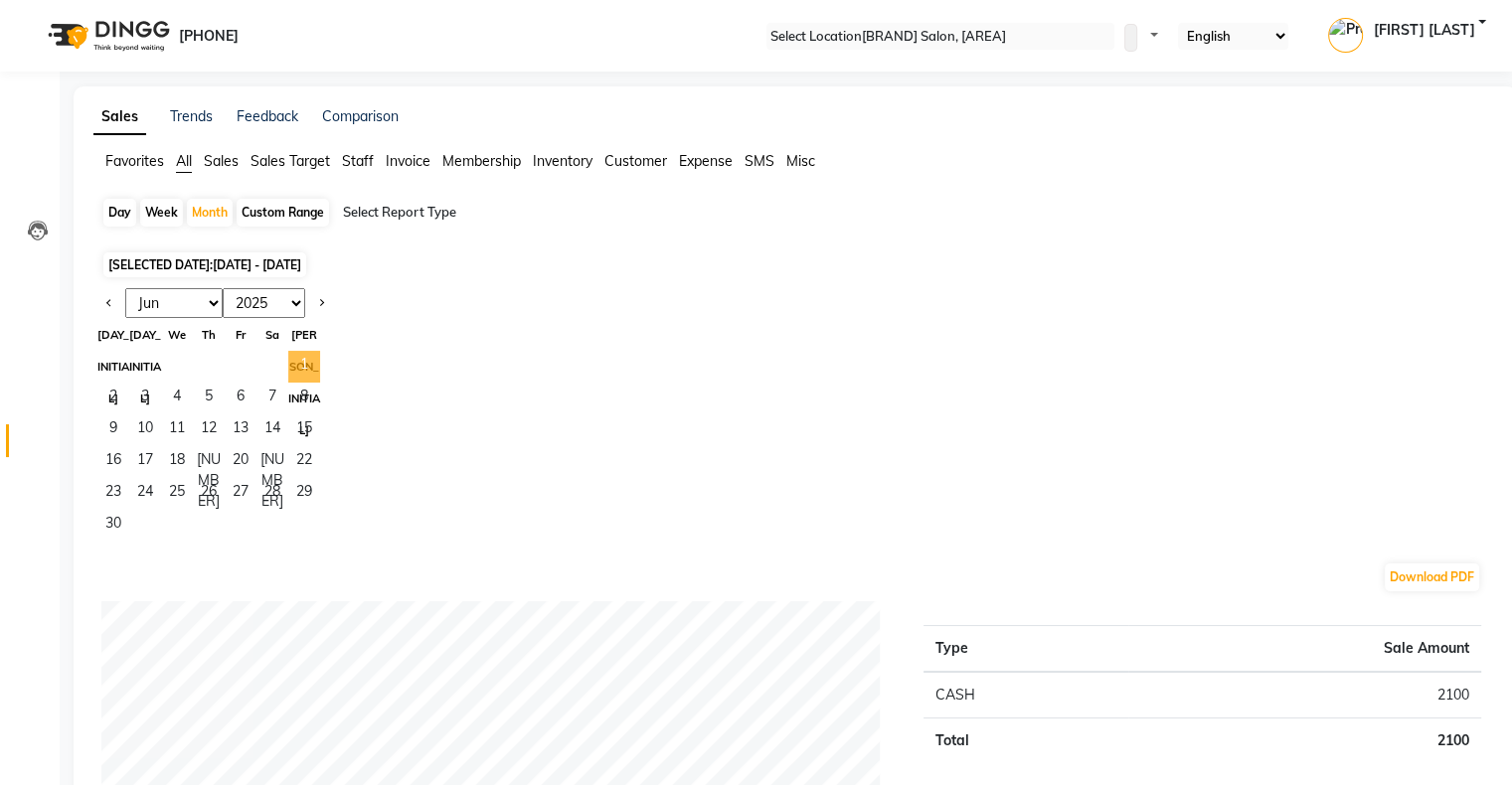 click on "1" at bounding box center (304, 367) 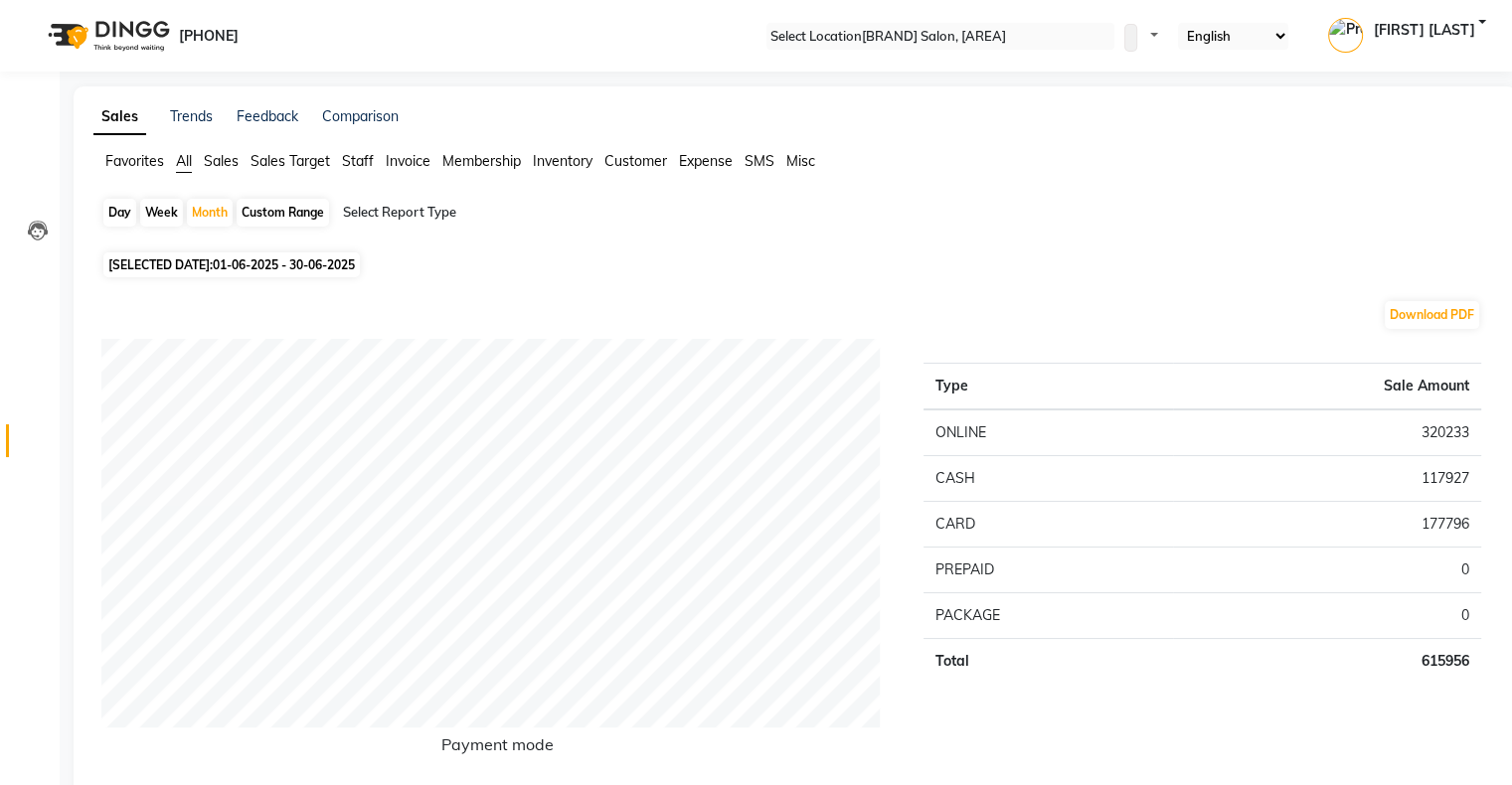 click at bounding box center (513, 213) 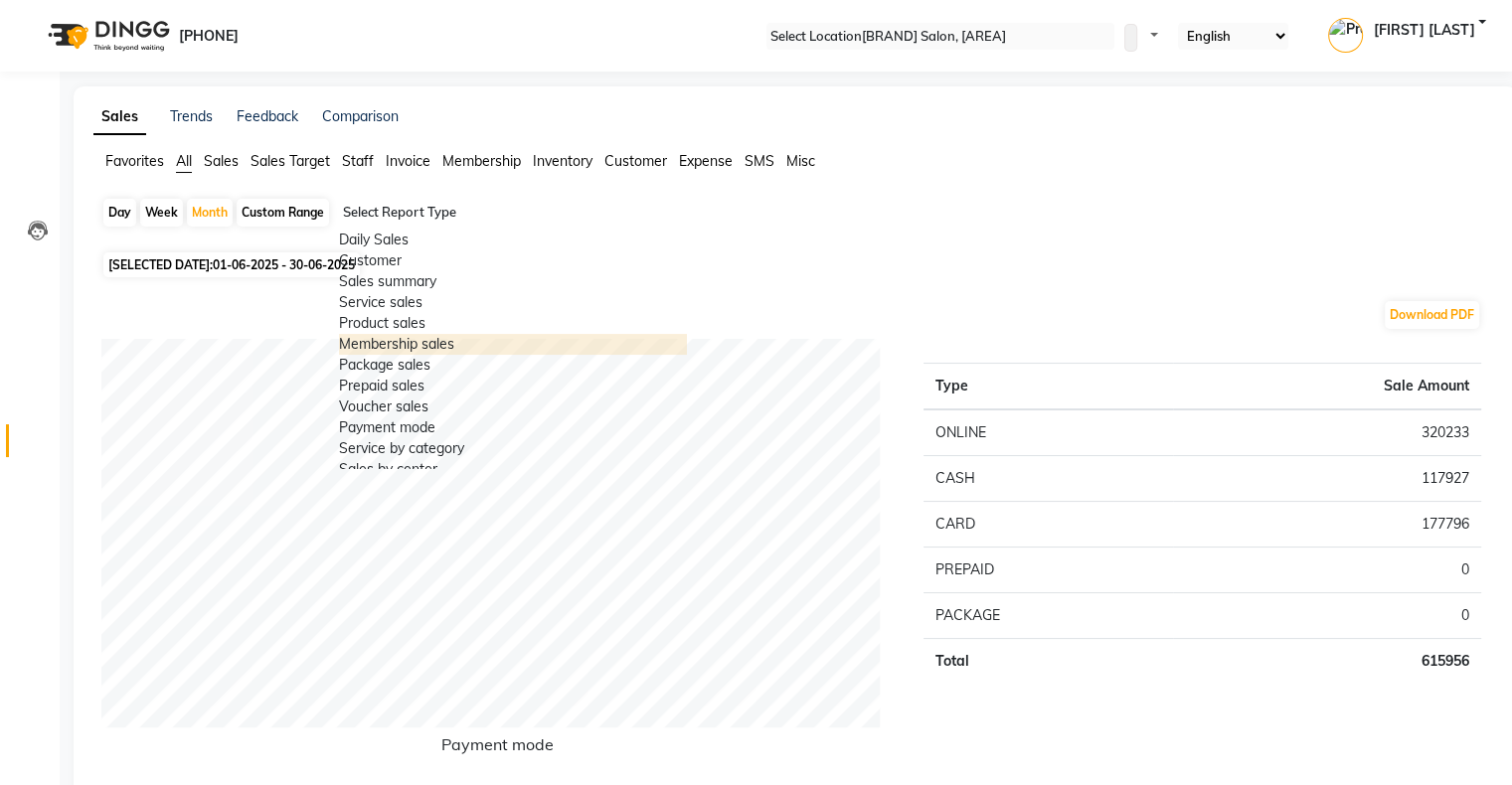 scroll, scrollTop: 0, scrollLeft: 0, axis: both 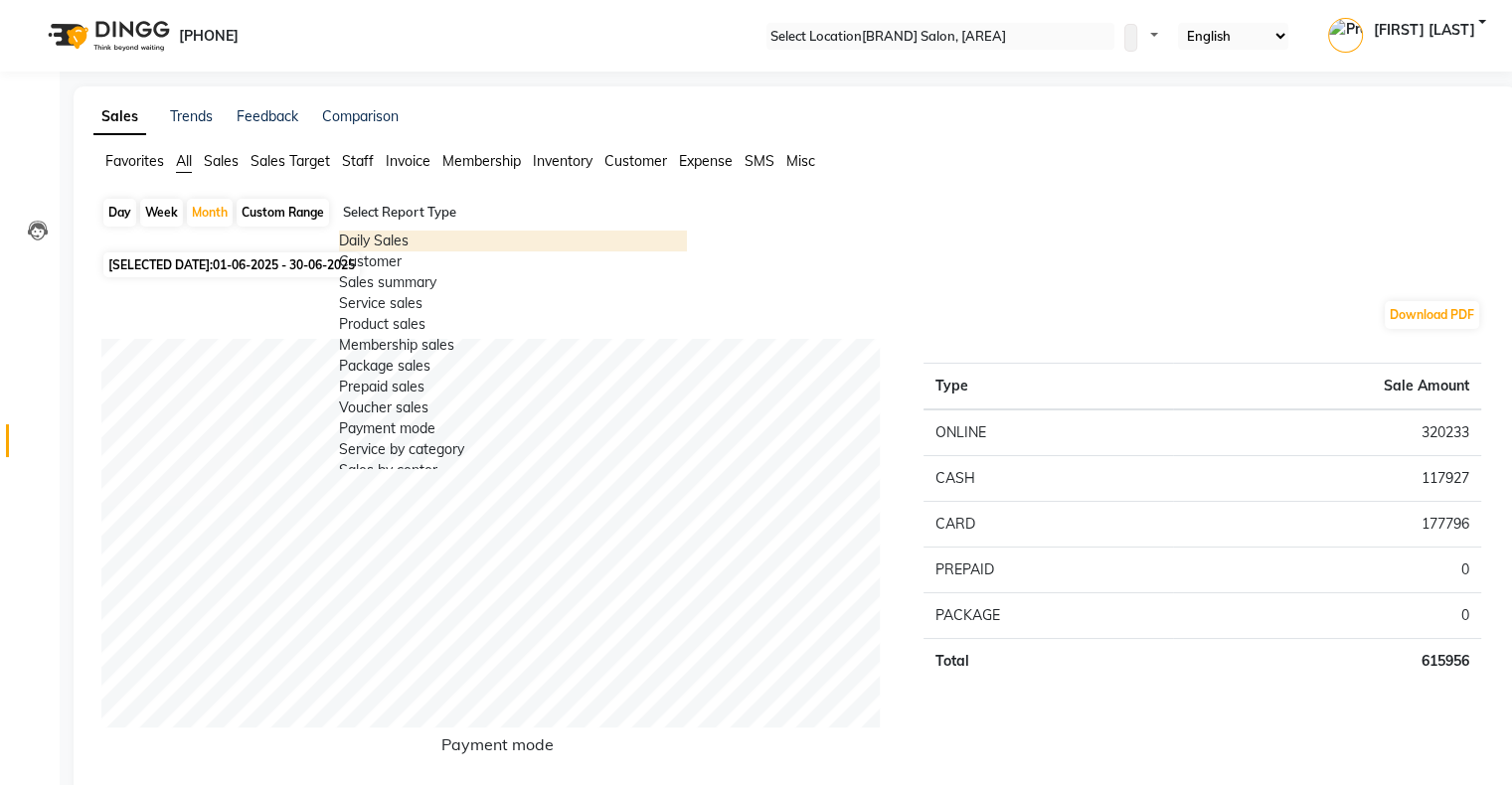 click on "All Sales Sales Target Staff Invoice Membership Inventory Customer Expense SMS Misc Day Week Month Custom Range Select Report Type Daily Sales Customer Sales summary Service sales Product sales Membership sales Package sales Prepaid sales Voucher sales Payment mode Service by category Sales by center Gift card sales Business Analysis Backline Transaction Log Summary Backline Transaction Log Staff summary Staff by service Staff by product Staff by membership Staff by customer service Staff by customer Staff attendance Staff attendance logs Staff performance Staff performance service Staff performance product Staff combined summary Staff service summary Staff product summary Staff membership summary Staff prepaid summary Staff voucher summary Staff package summary Staff transfer Staff performance summary Staff Gift card Summary Staff Tip Summary Invoice Tax invoice Tax detail invoice Invoice unpaid(balance due)" at bounding box center [795, 2113] 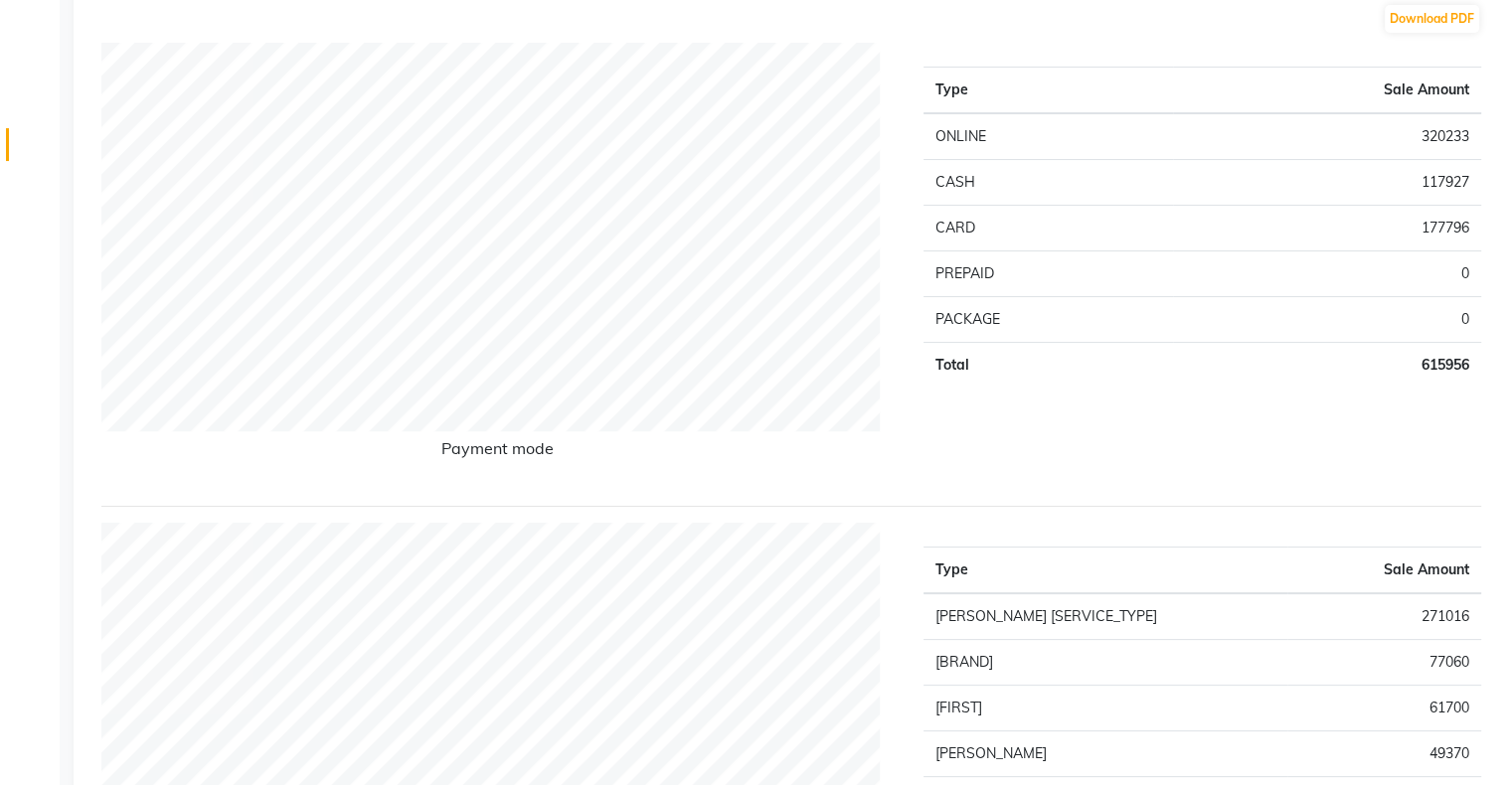scroll, scrollTop: 0, scrollLeft: 0, axis: both 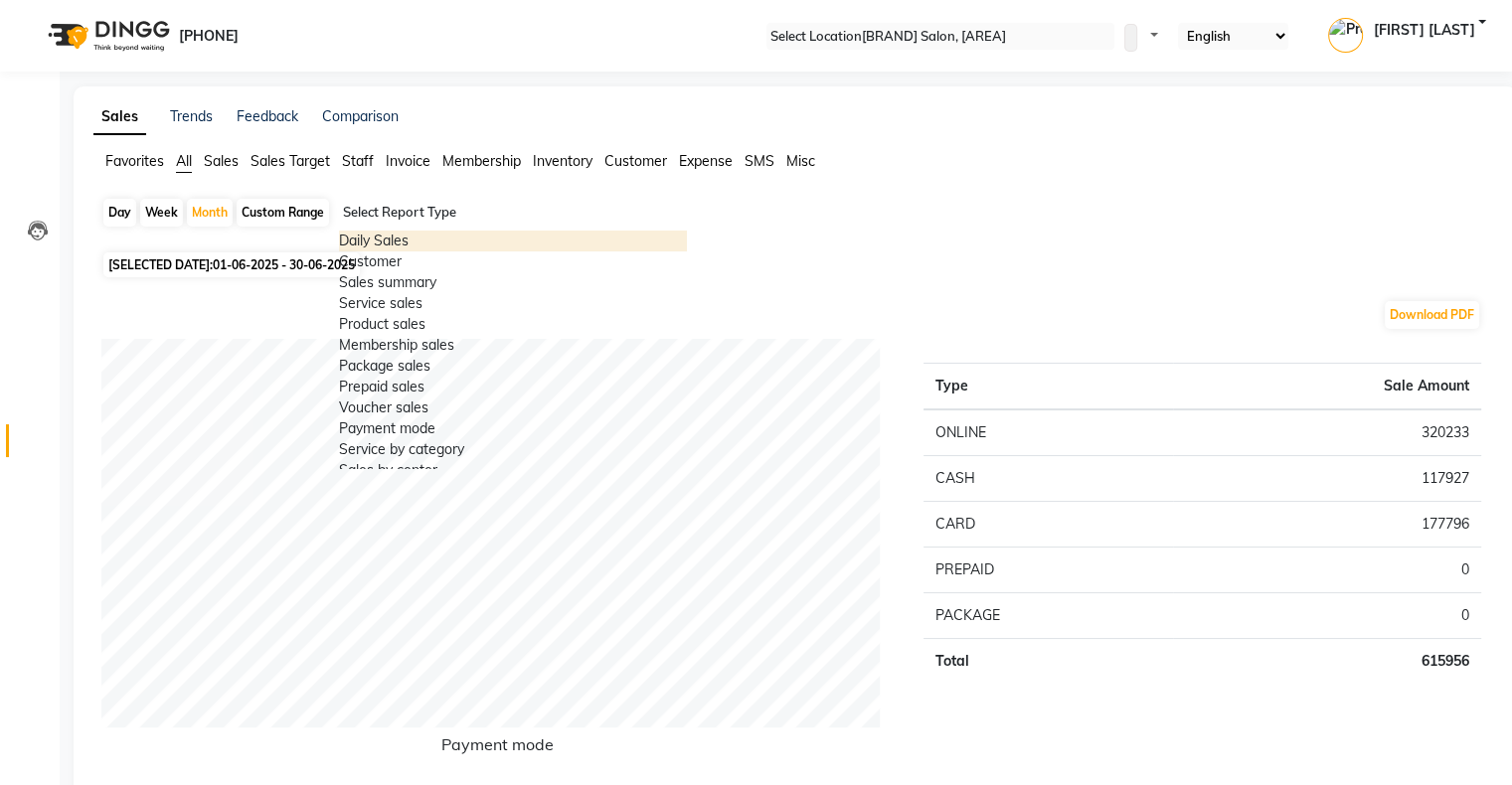 click at bounding box center [513, 213] 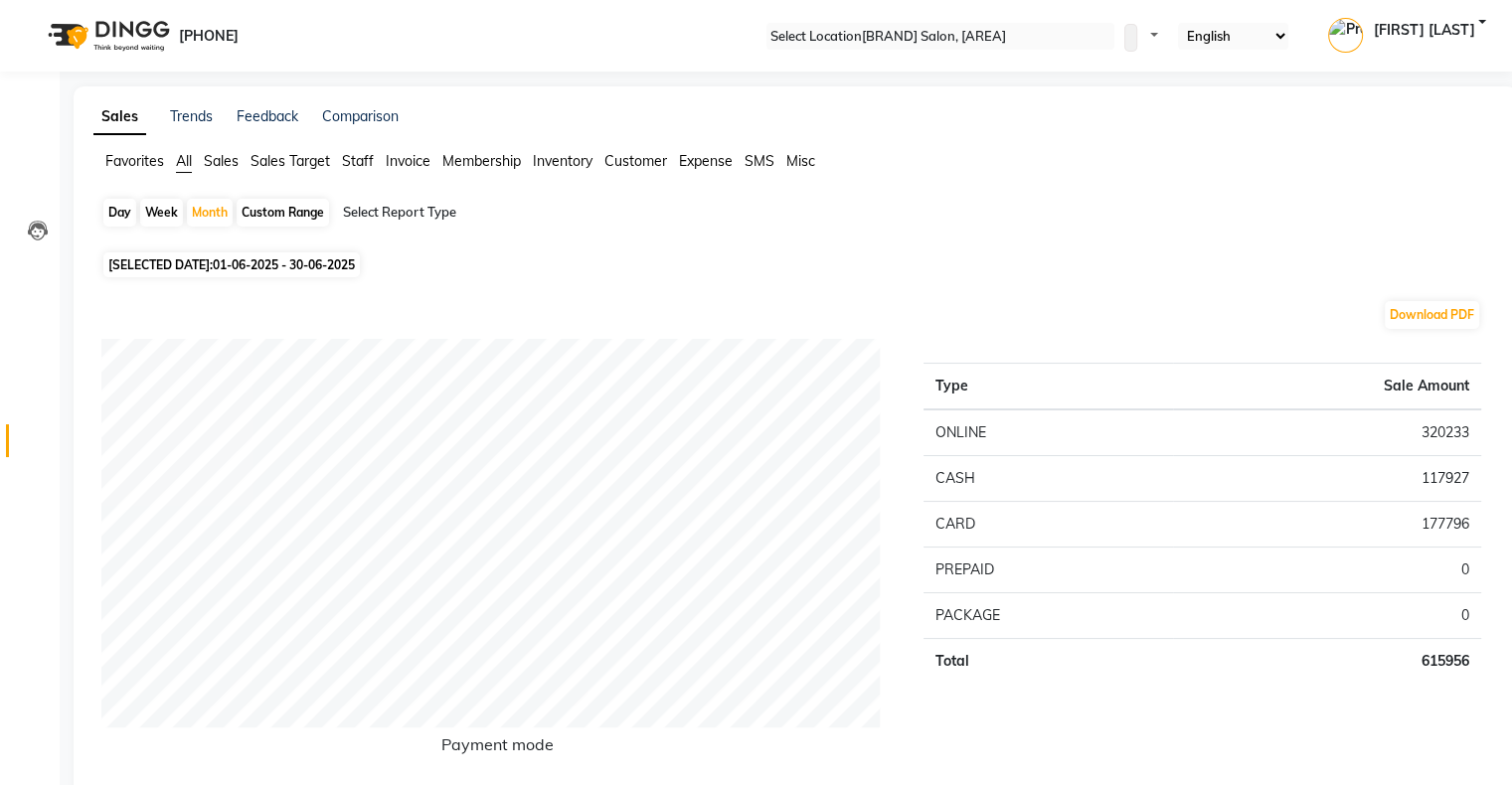 click on "Day   Week   Month   Custom Range  Select Report Type" at bounding box center (795, 222) 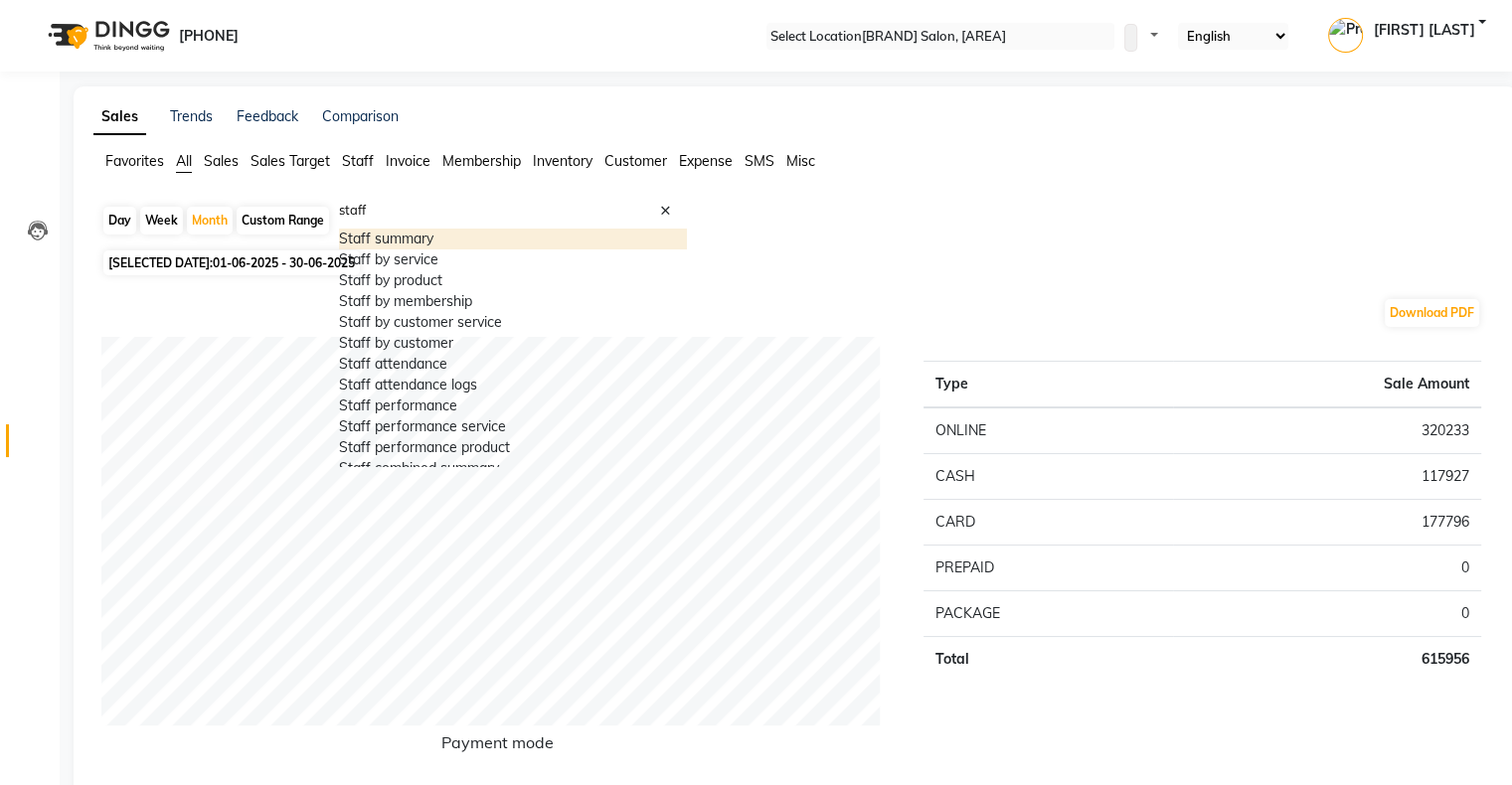 click on "Staff summary" at bounding box center (513, 238) 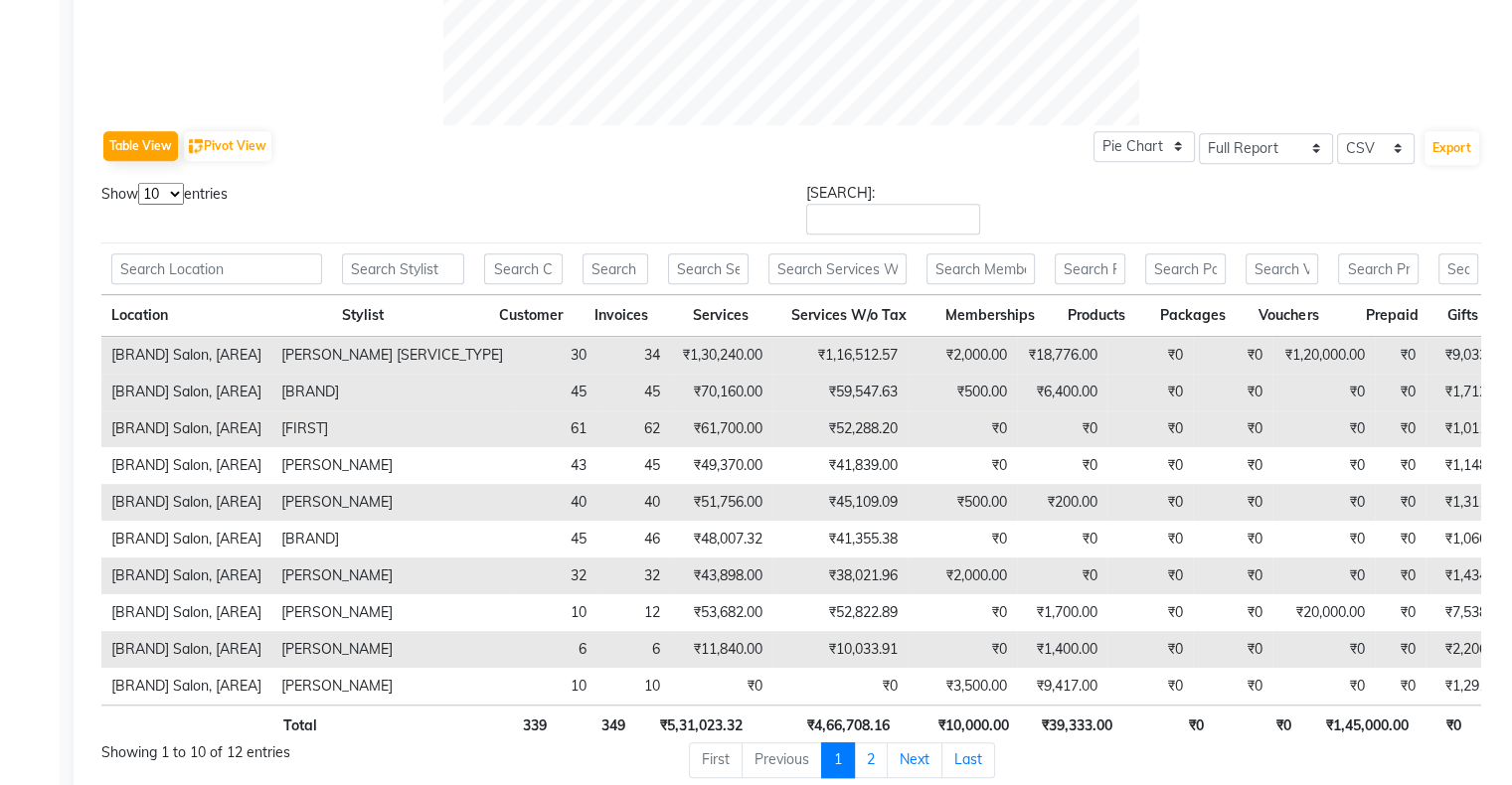 scroll, scrollTop: 894, scrollLeft: 0, axis: vertical 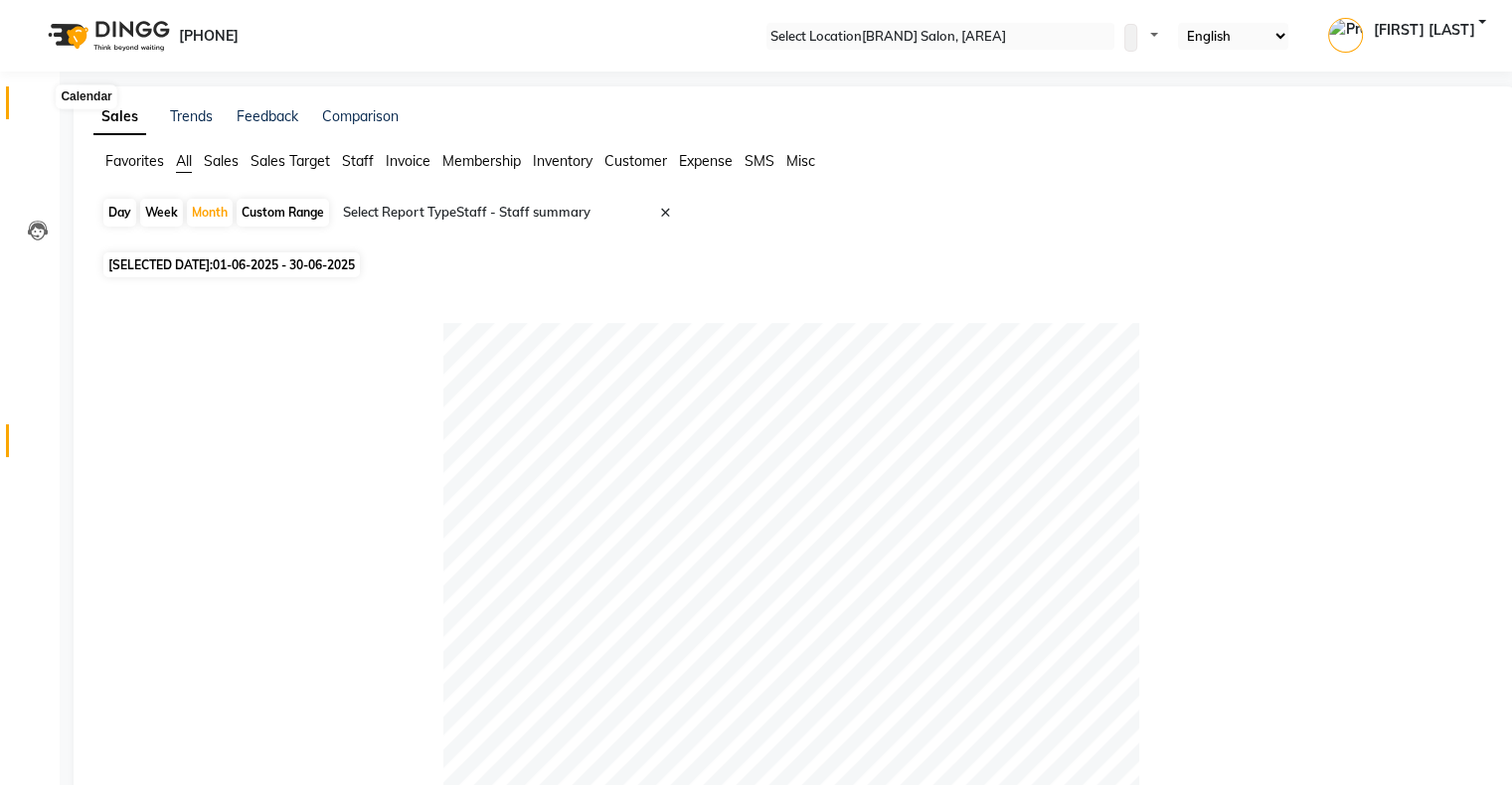 click at bounding box center (37, 107) 